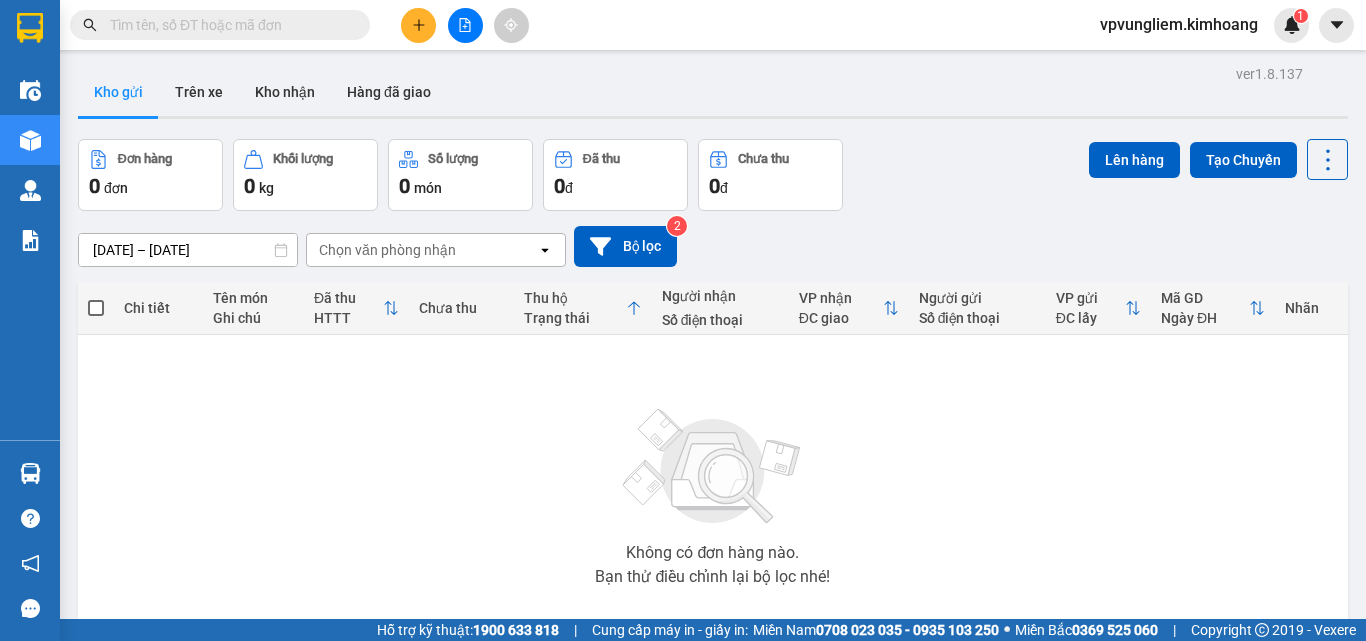scroll, scrollTop: 0, scrollLeft: 0, axis: both 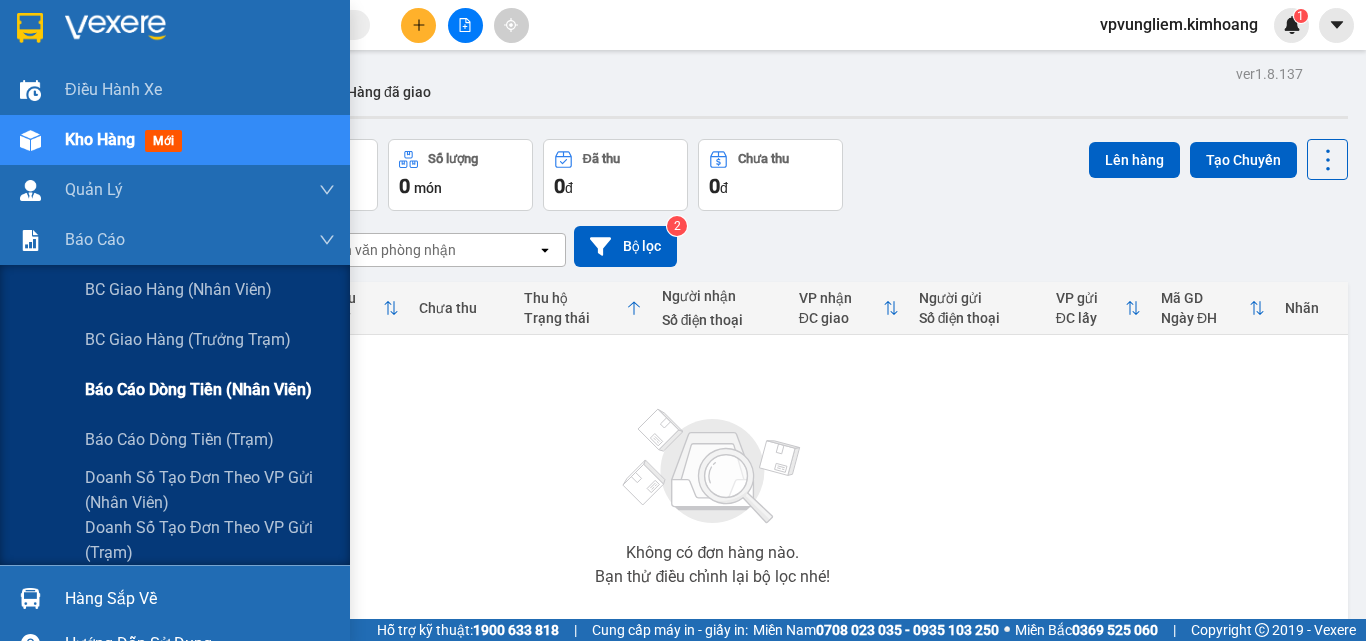 click on "Báo cáo dòng tiền (nhân viên)" at bounding box center [198, 389] 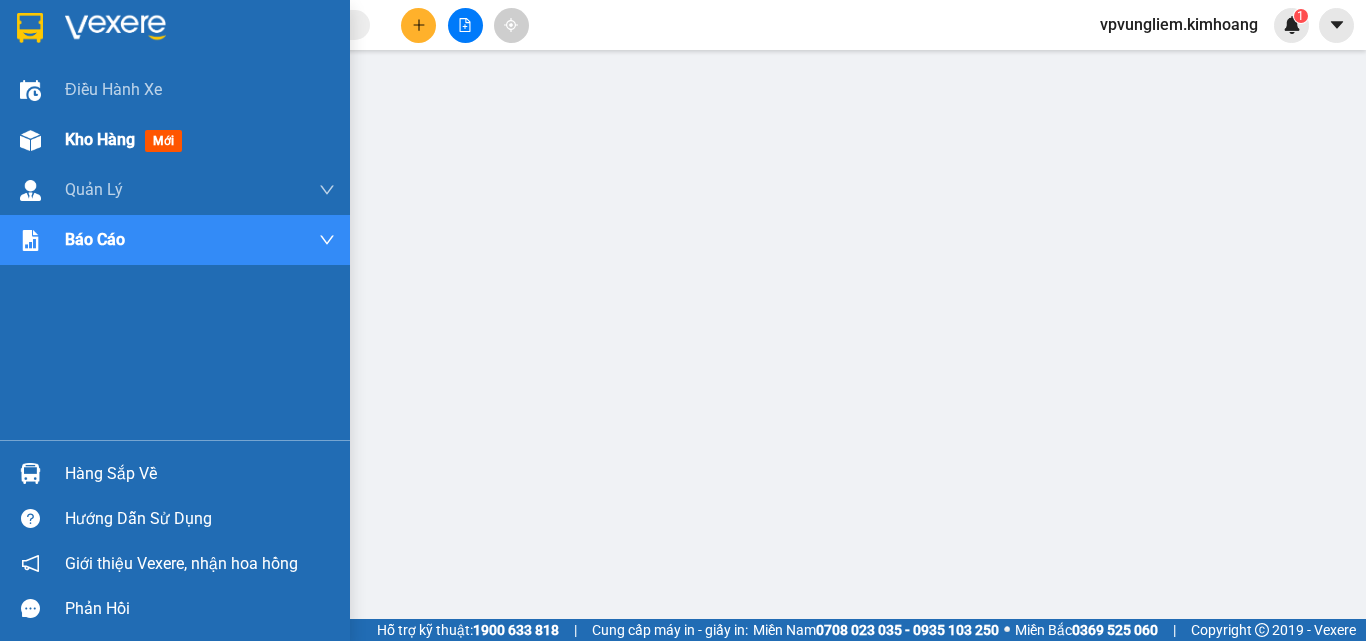 click on "Kho hàng" at bounding box center [100, 139] 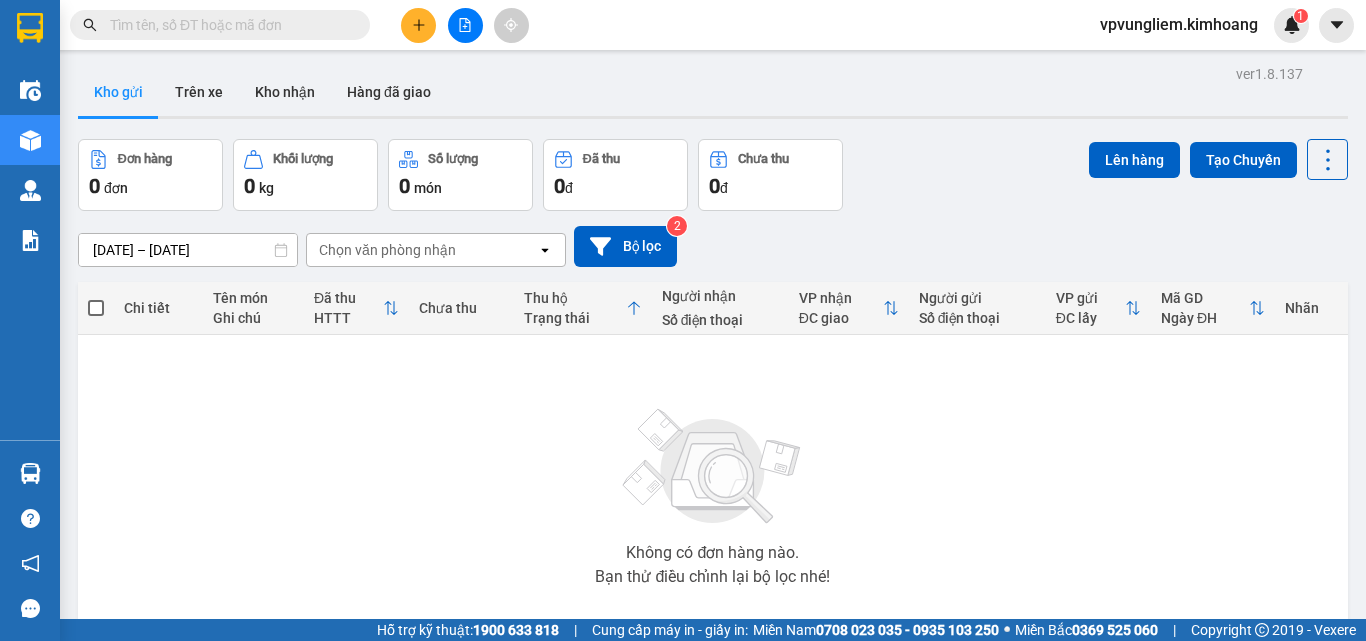 click on "Kho gửi" at bounding box center [118, 92] 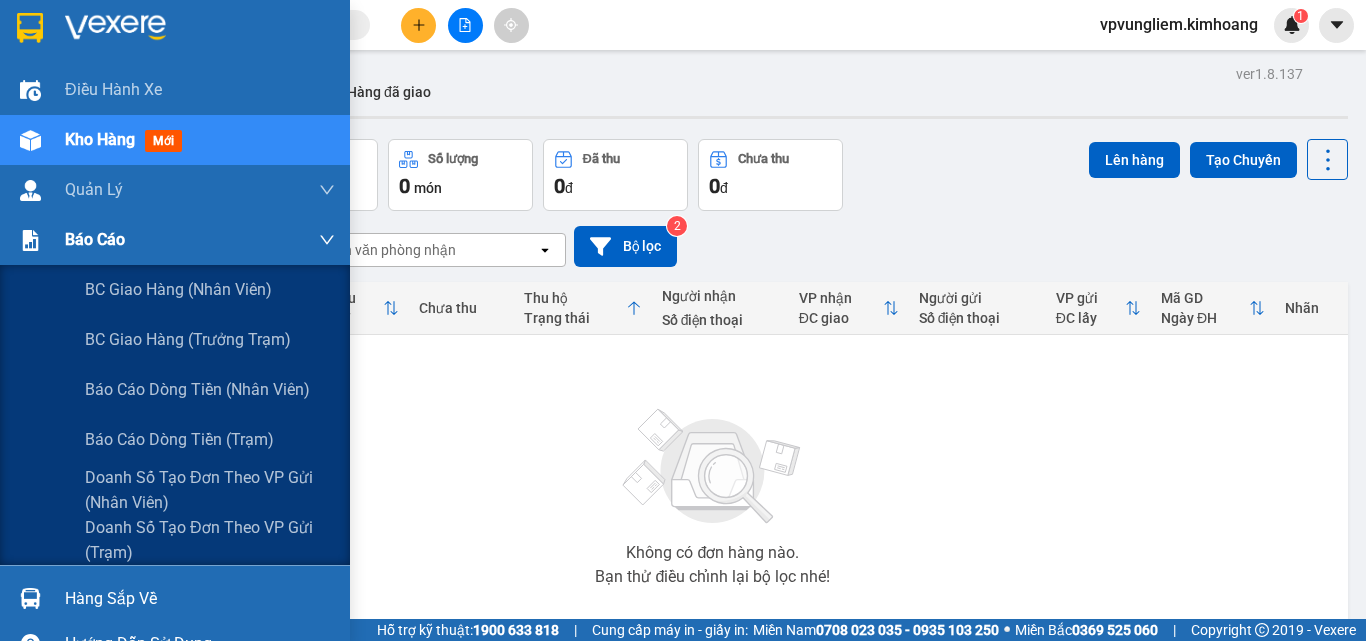click on "Báo cáo" at bounding box center [95, 239] 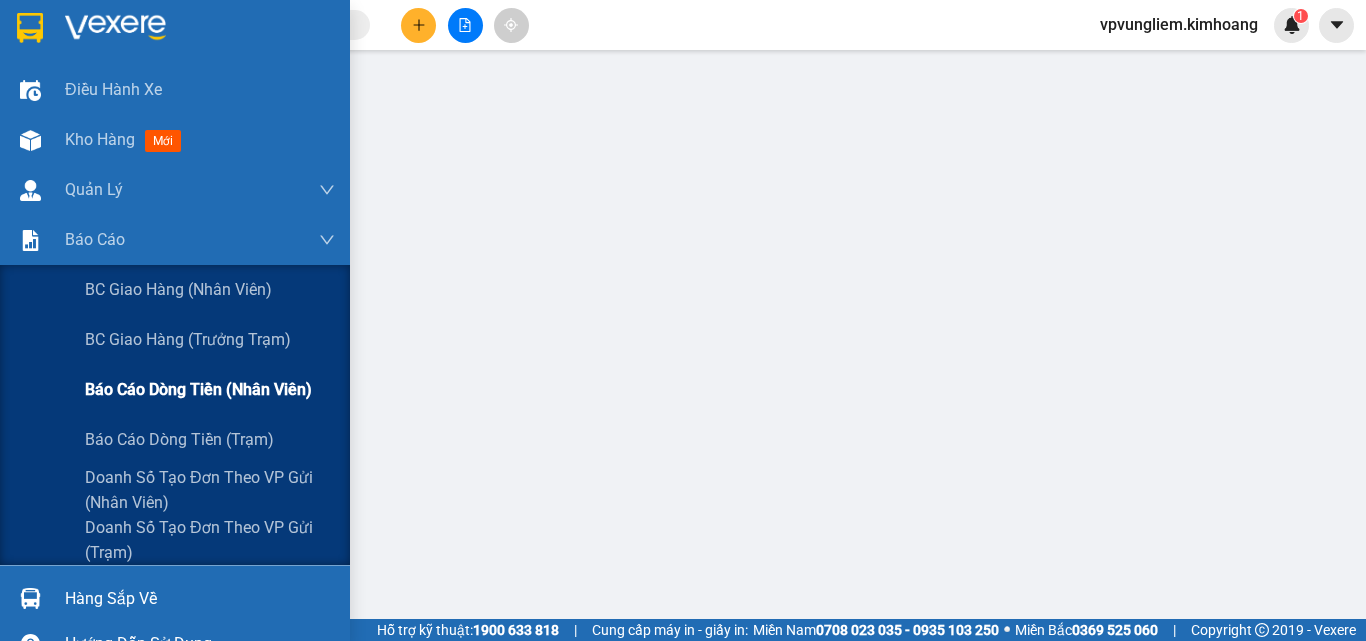 click on "Báo cáo dòng tiền (nhân viên)" at bounding box center (198, 389) 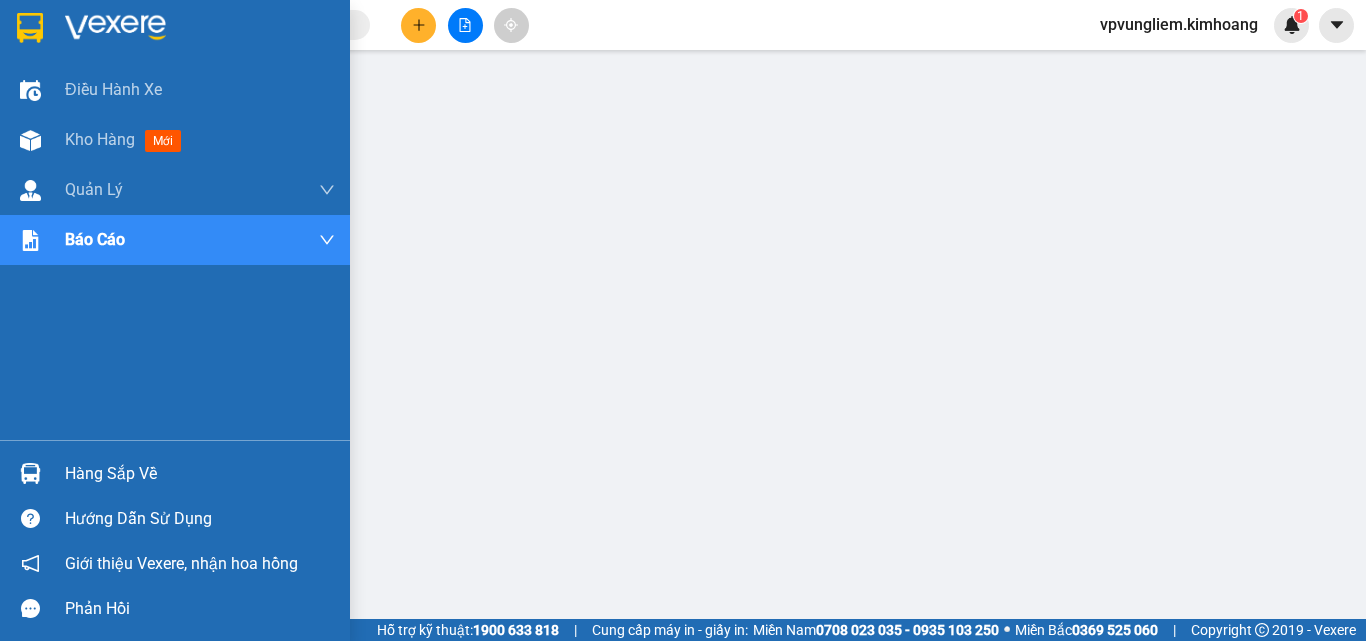click on "Điều hành xe     Kho hàng mới     Quản [PERSON_NAME] lý chuyến Quản lý khách hàng mới     Báo cáo BC giao hàng (nhân viên) BC giao hàng (trưởng trạm) Báo cáo dòng tiền (nhân viên) Báo cáo dòng tiền (trạm) Doanh số tạo đơn theo VP gửi (nhân viên) Doanh số tạo đơn theo VP gửi (trạm)" at bounding box center (175, 252) 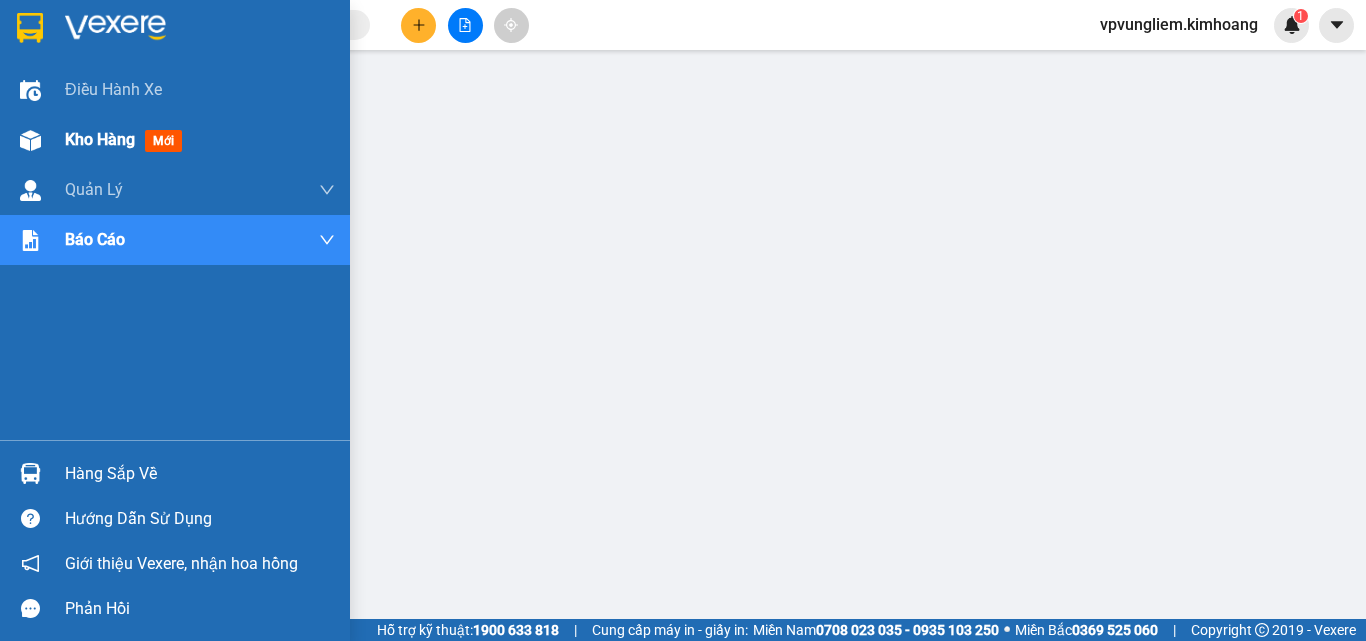 click on "Kho hàng" at bounding box center (100, 139) 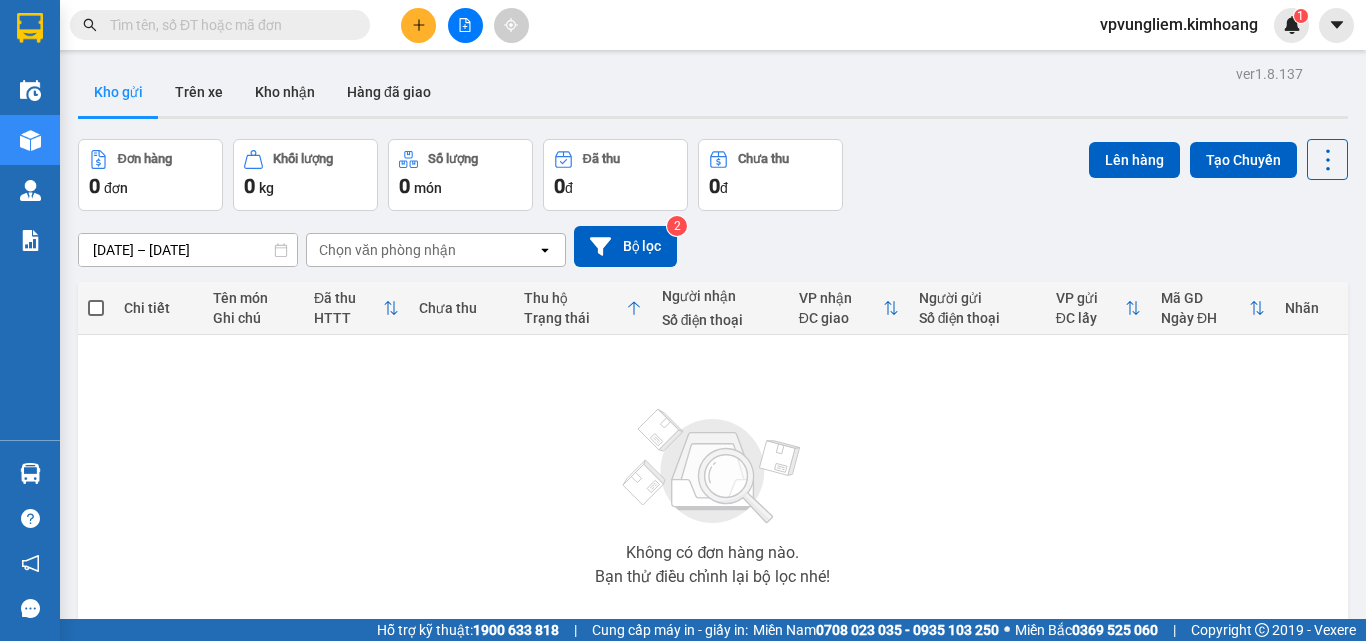click at bounding box center [356, 25] 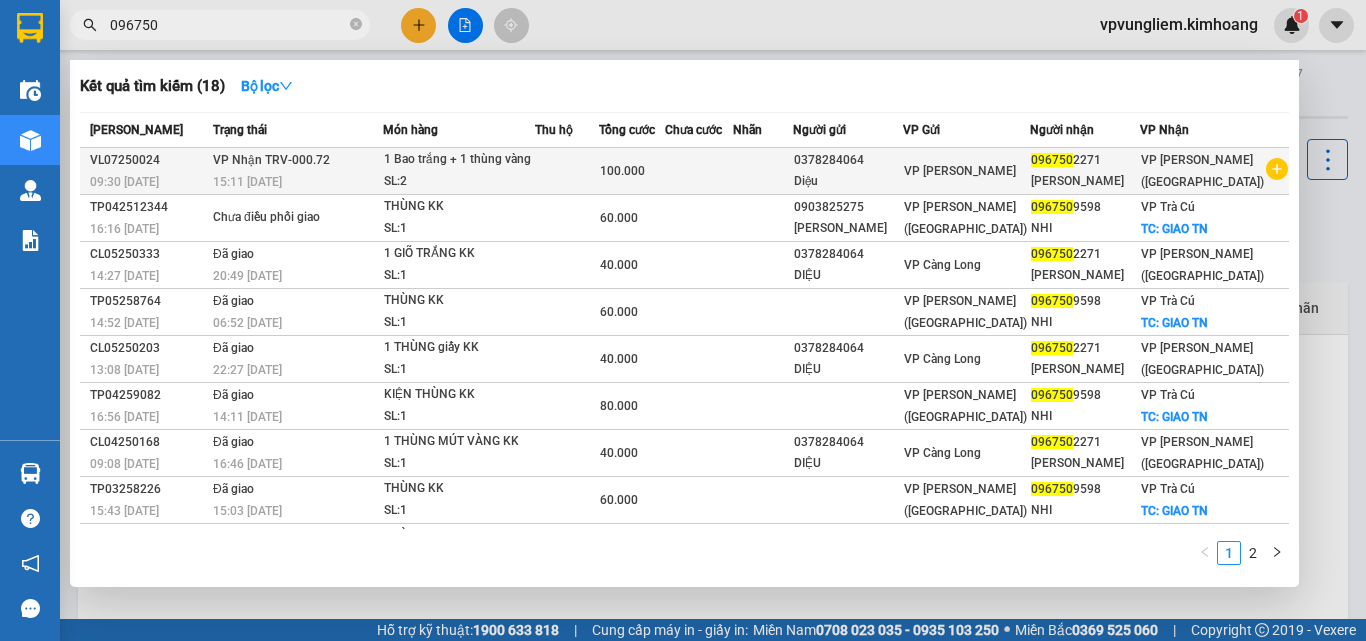 type on "096750" 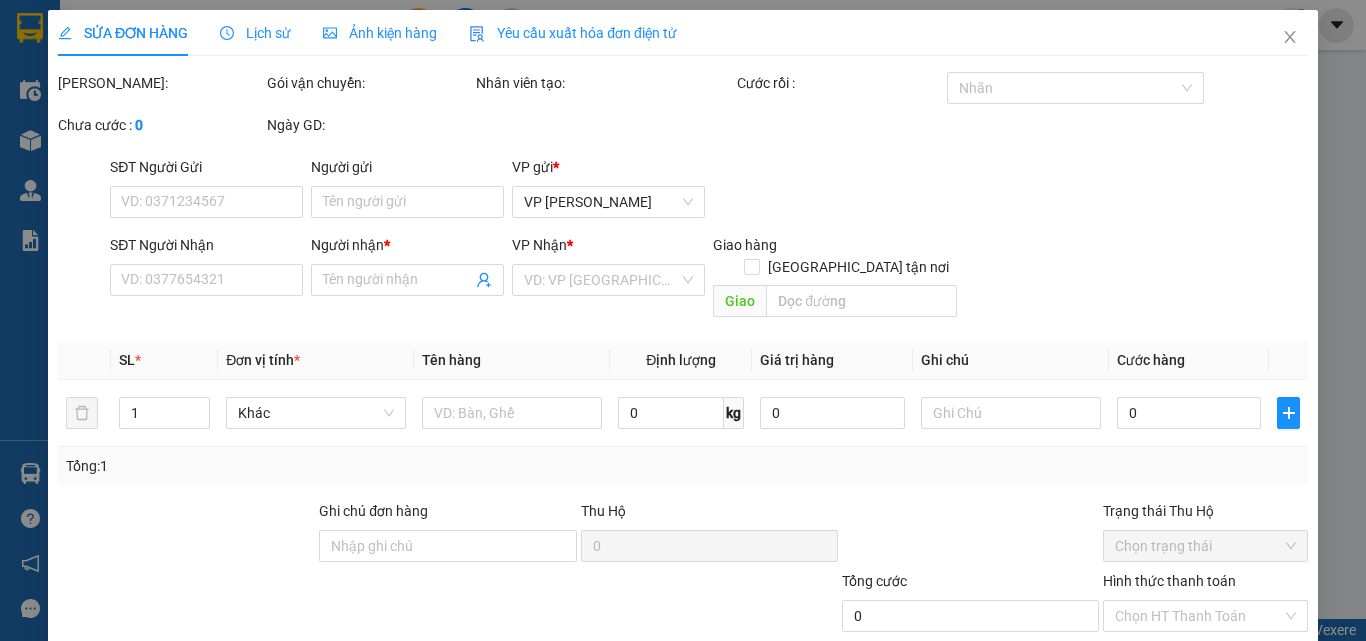 type on "0378284064" 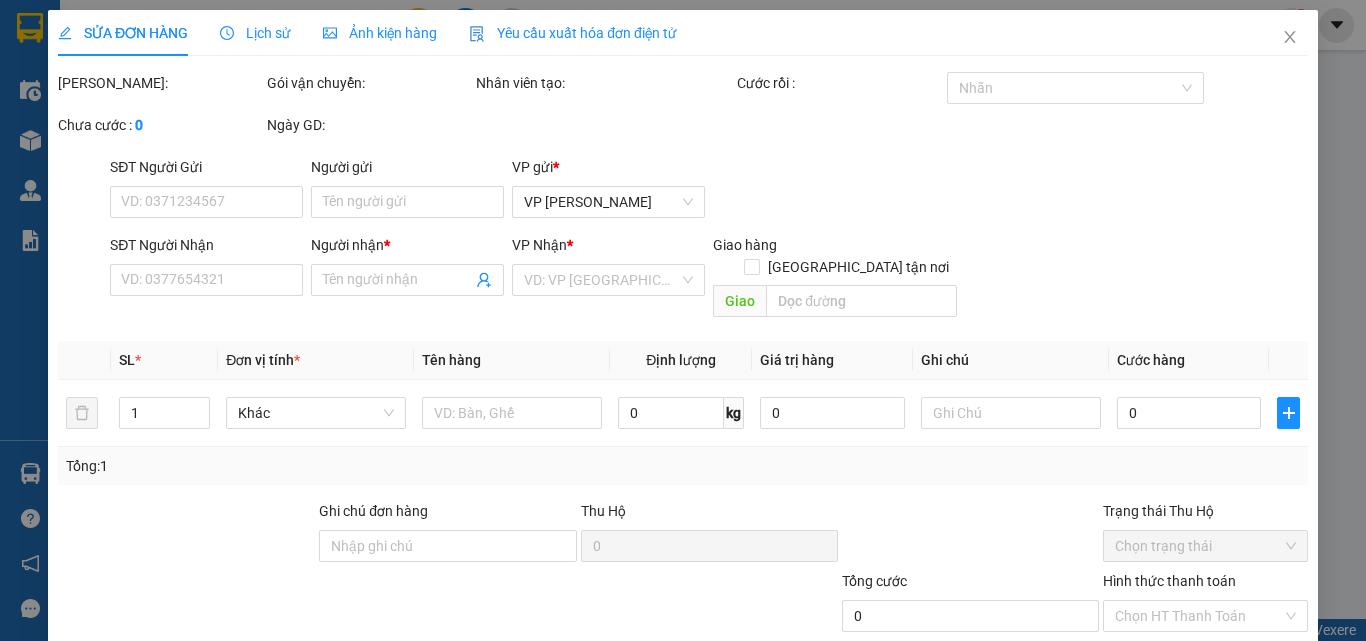 type on "0967502271" 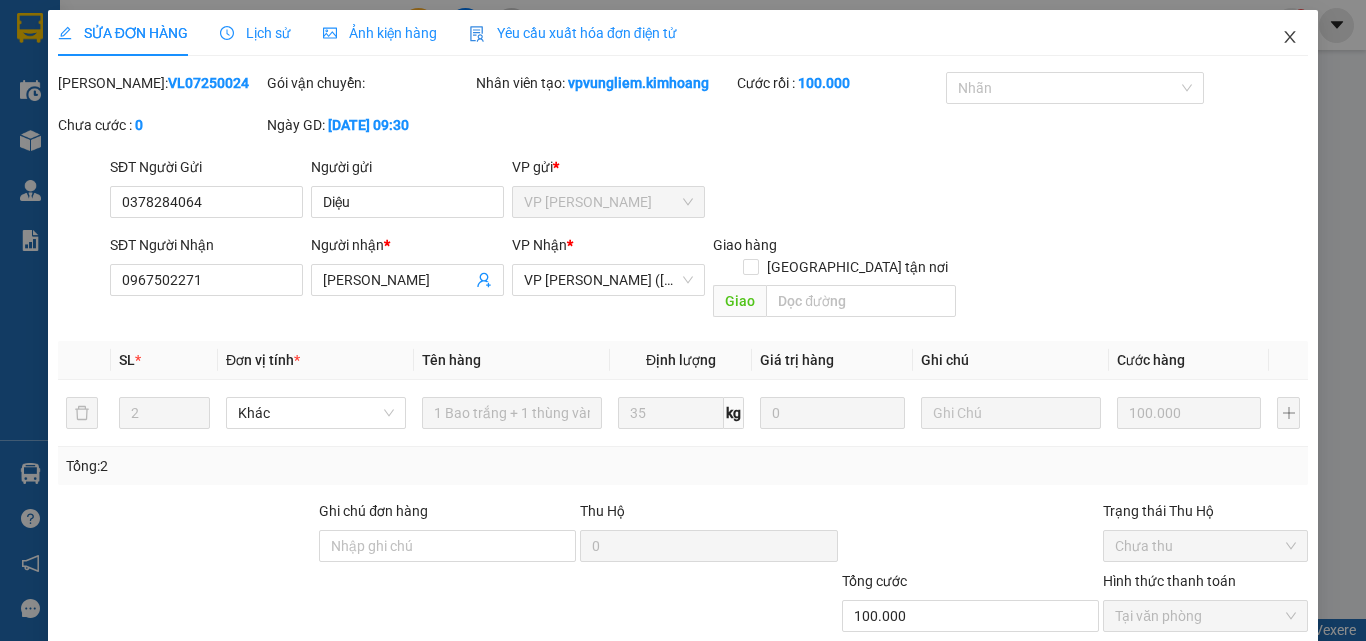 click at bounding box center [1290, 38] 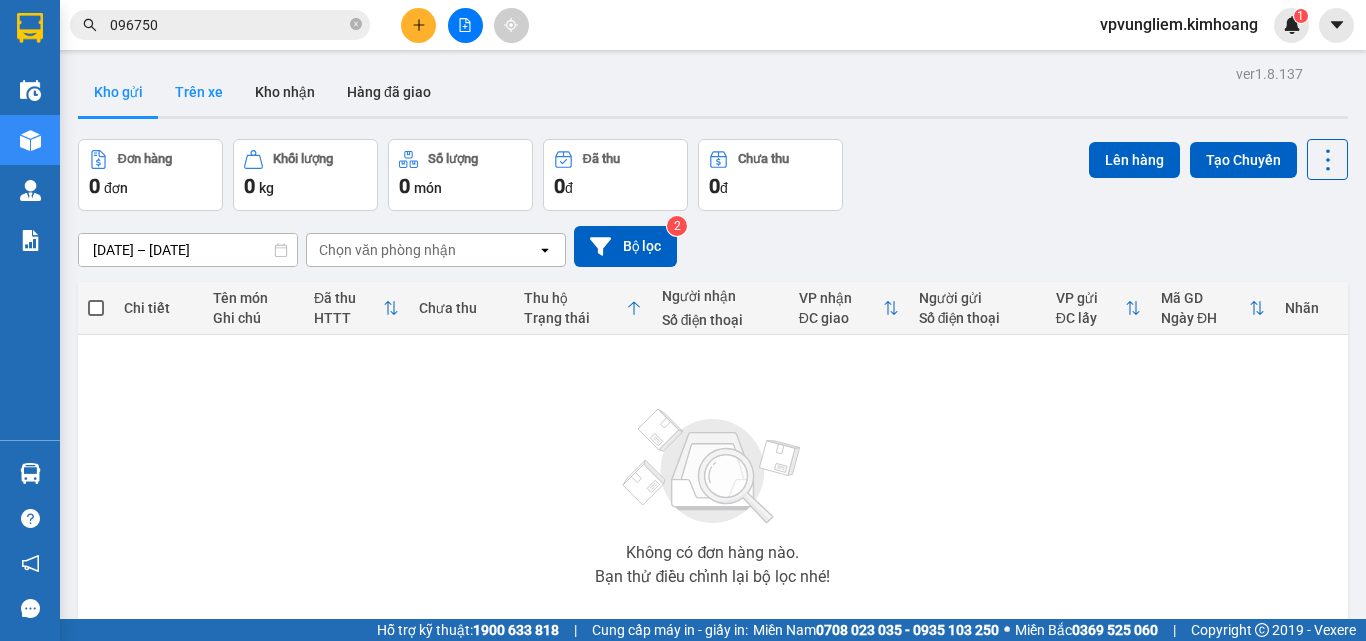 click on "Trên xe" at bounding box center [199, 92] 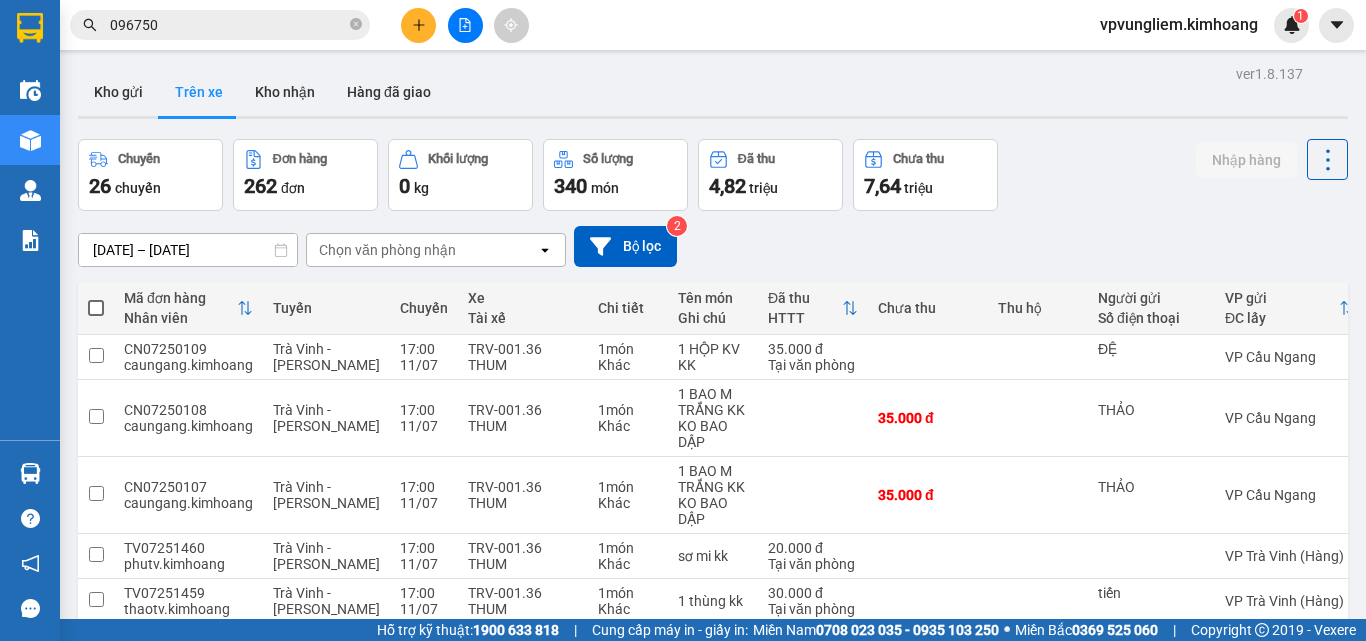 click on "096750" at bounding box center [228, 25] 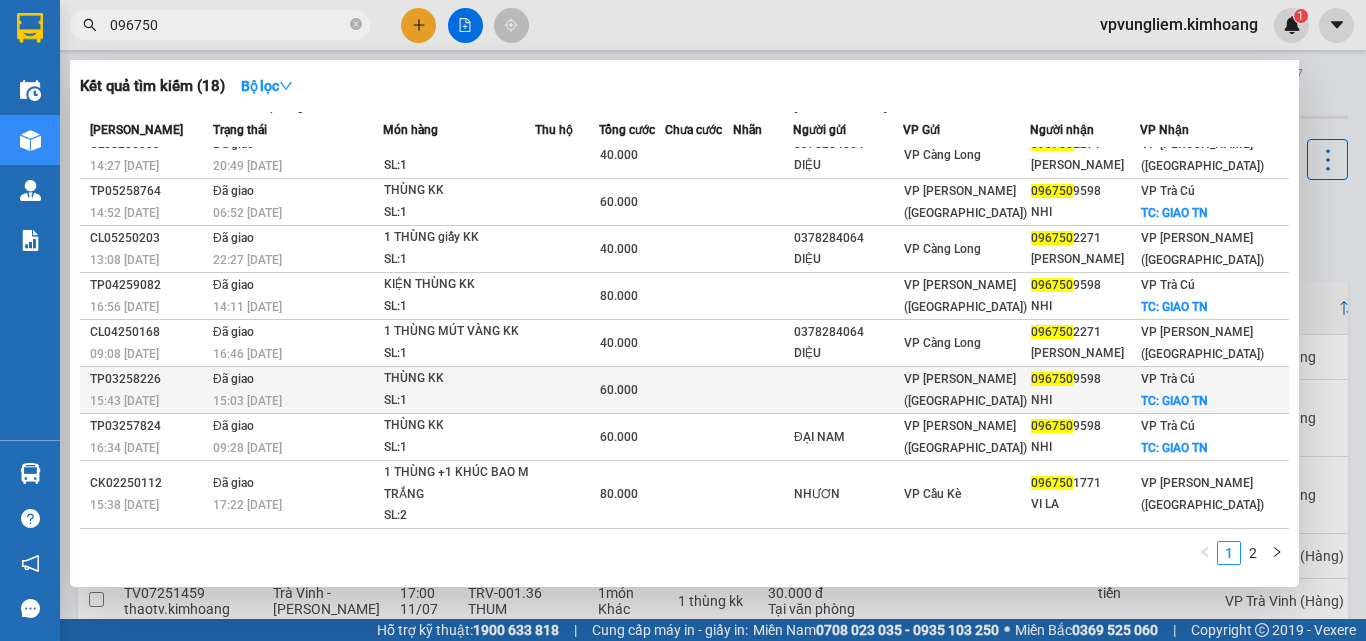 scroll, scrollTop: 0, scrollLeft: 0, axis: both 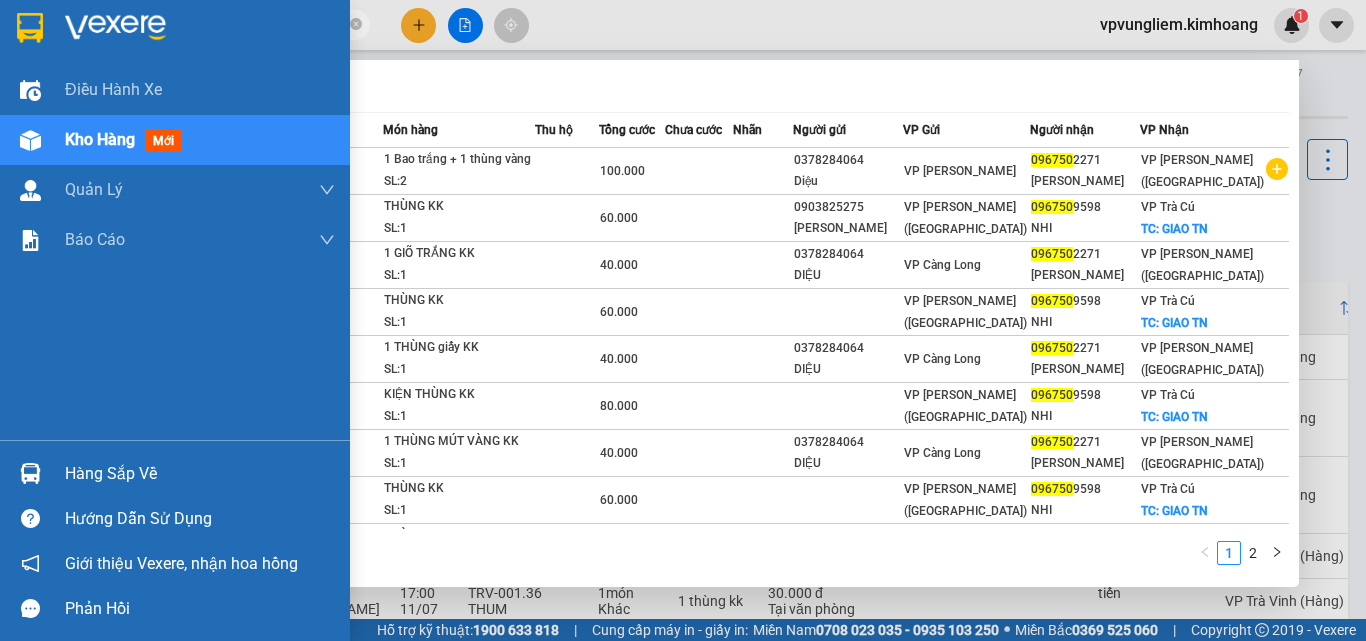 click on "Kho hàng mới" at bounding box center (200, 140) 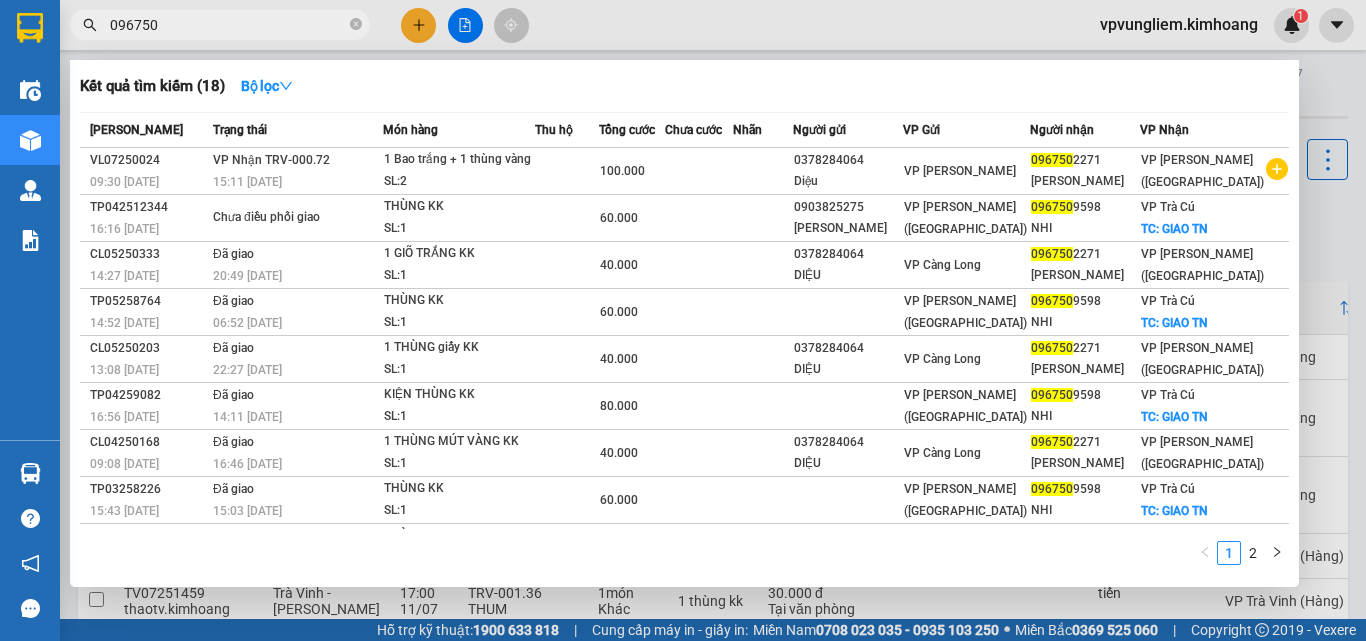 click on "096750" at bounding box center [228, 25] 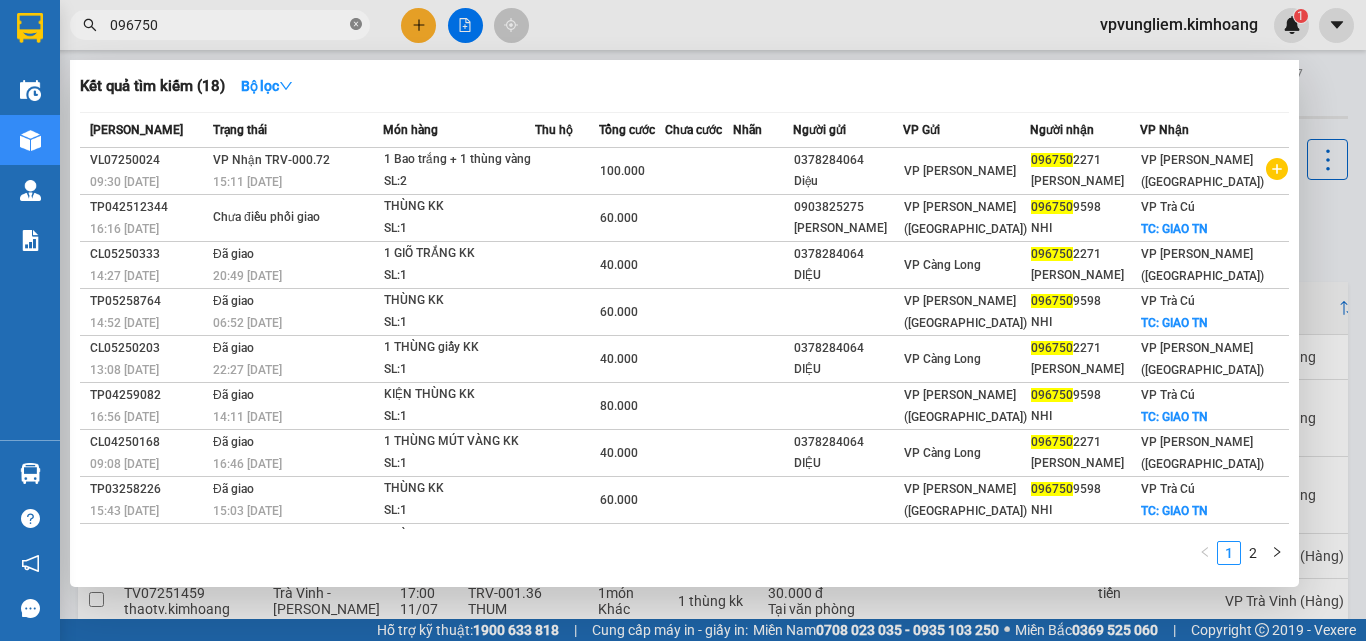click 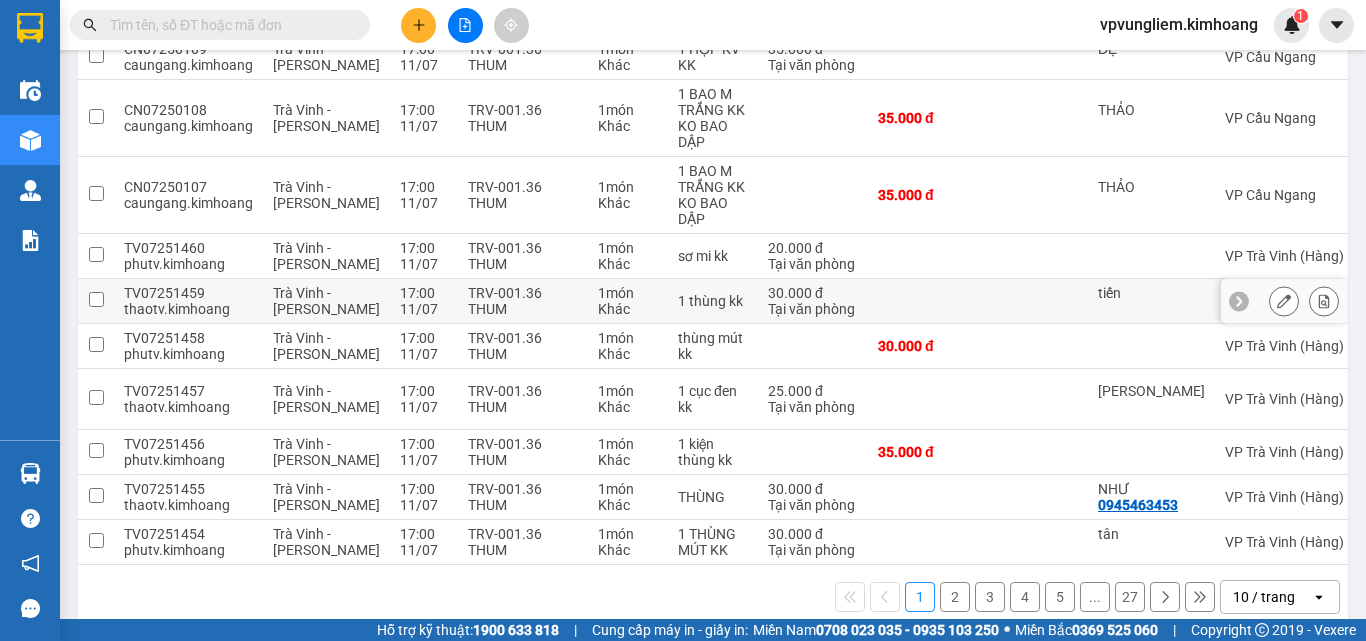 scroll, scrollTop: 0, scrollLeft: 0, axis: both 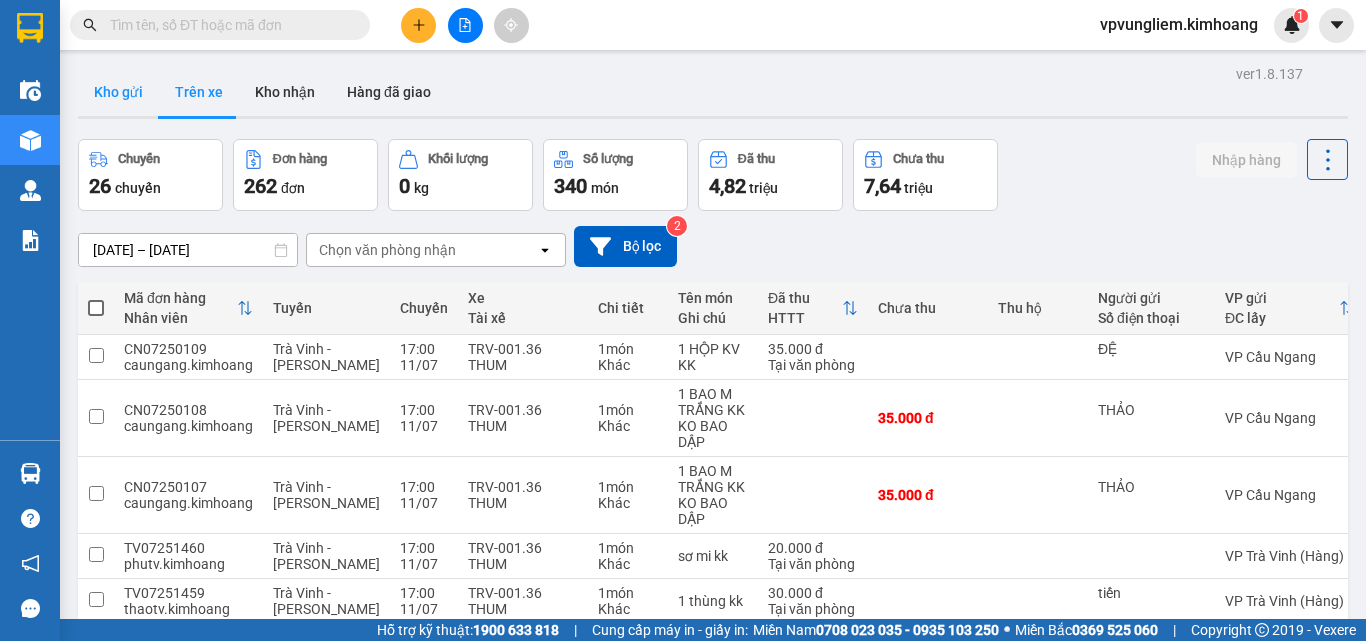 click on "Kho gửi" at bounding box center (118, 92) 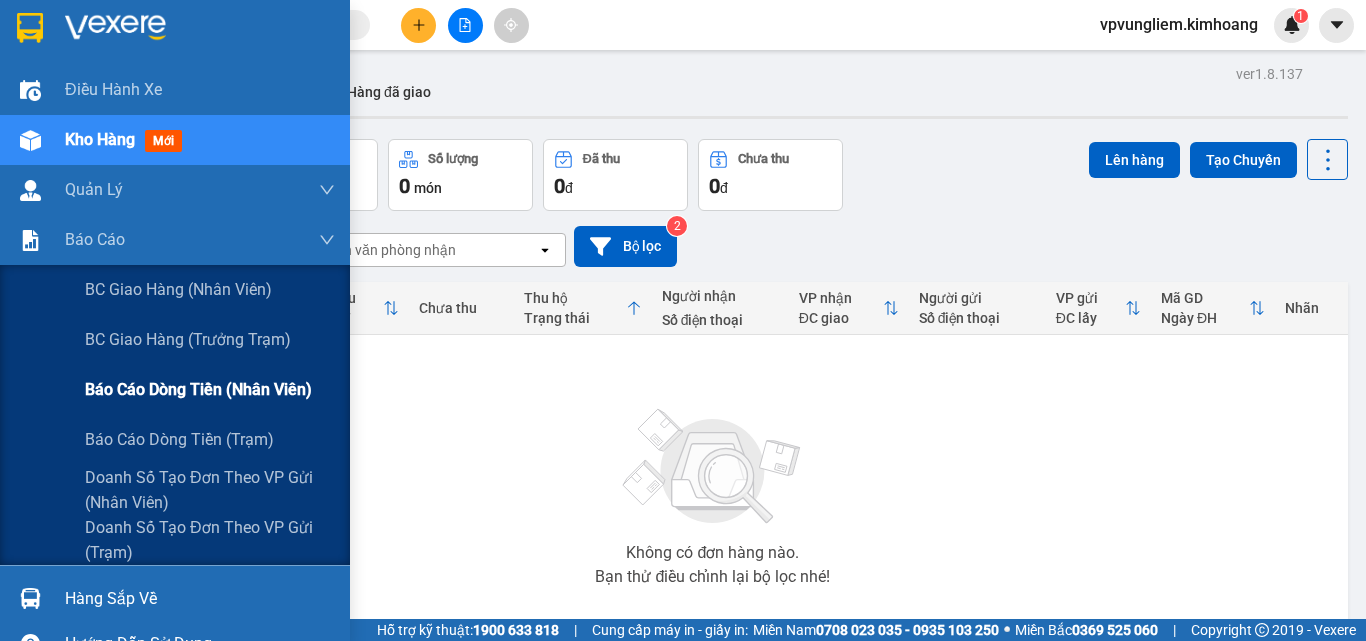 click on "Báo cáo dòng tiền (nhân viên)" at bounding box center (198, 389) 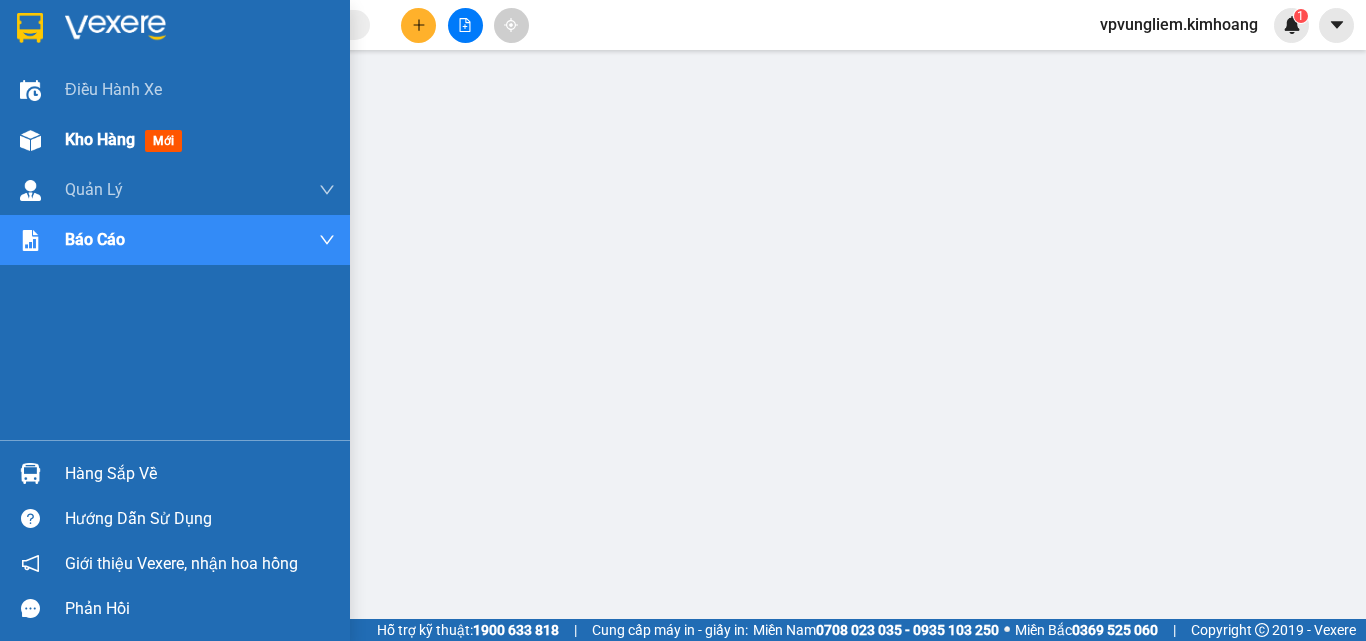click on "Kho hàng" at bounding box center (100, 139) 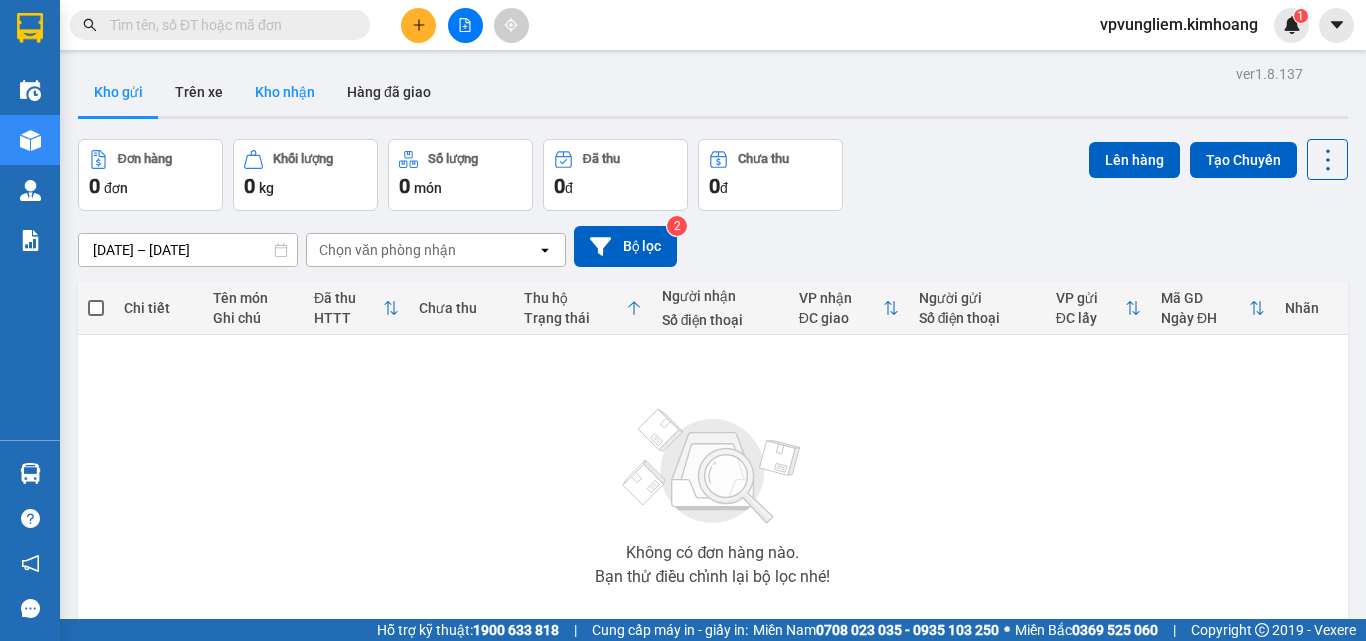 click on "Kho nhận" at bounding box center [285, 92] 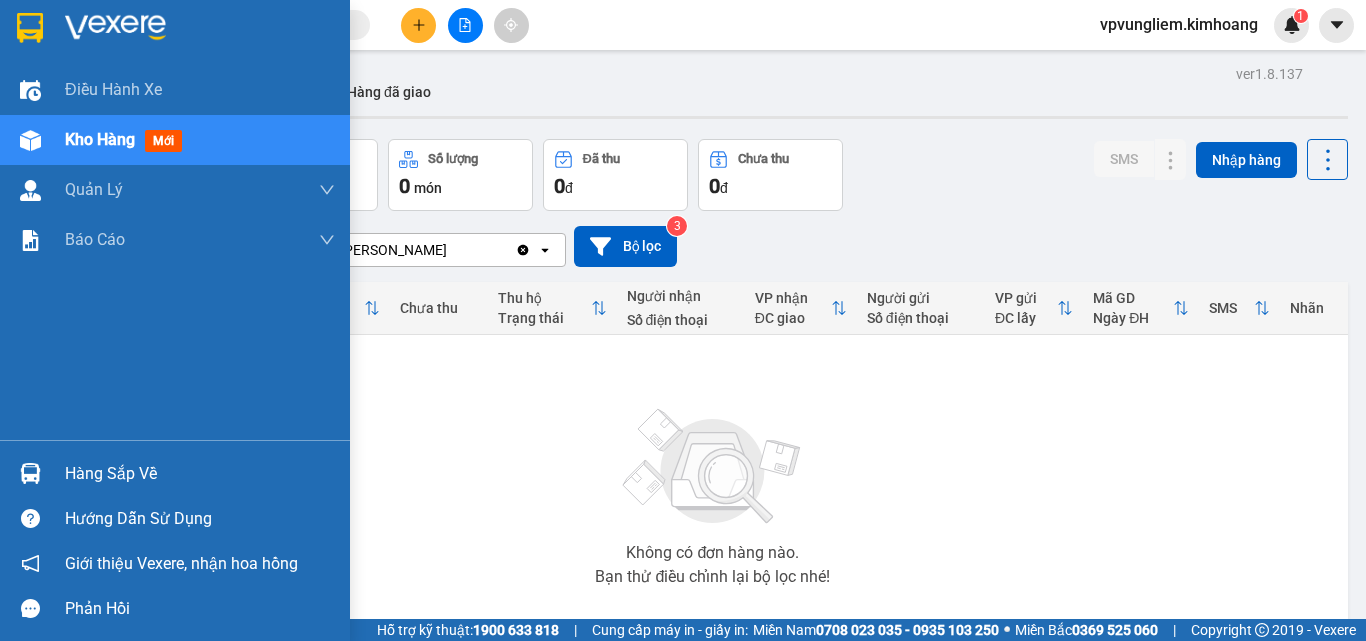 click on "Hàng sắp về" at bounding box center [200, 474] 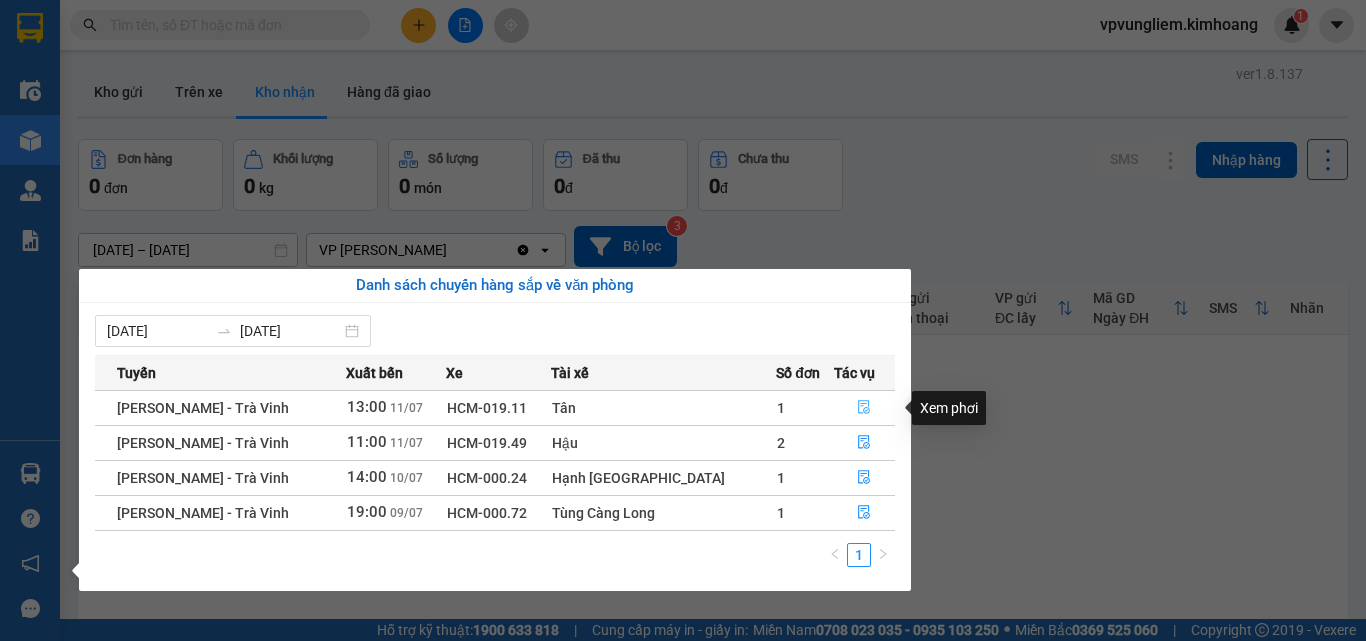 click at bounding box center (864, 408) 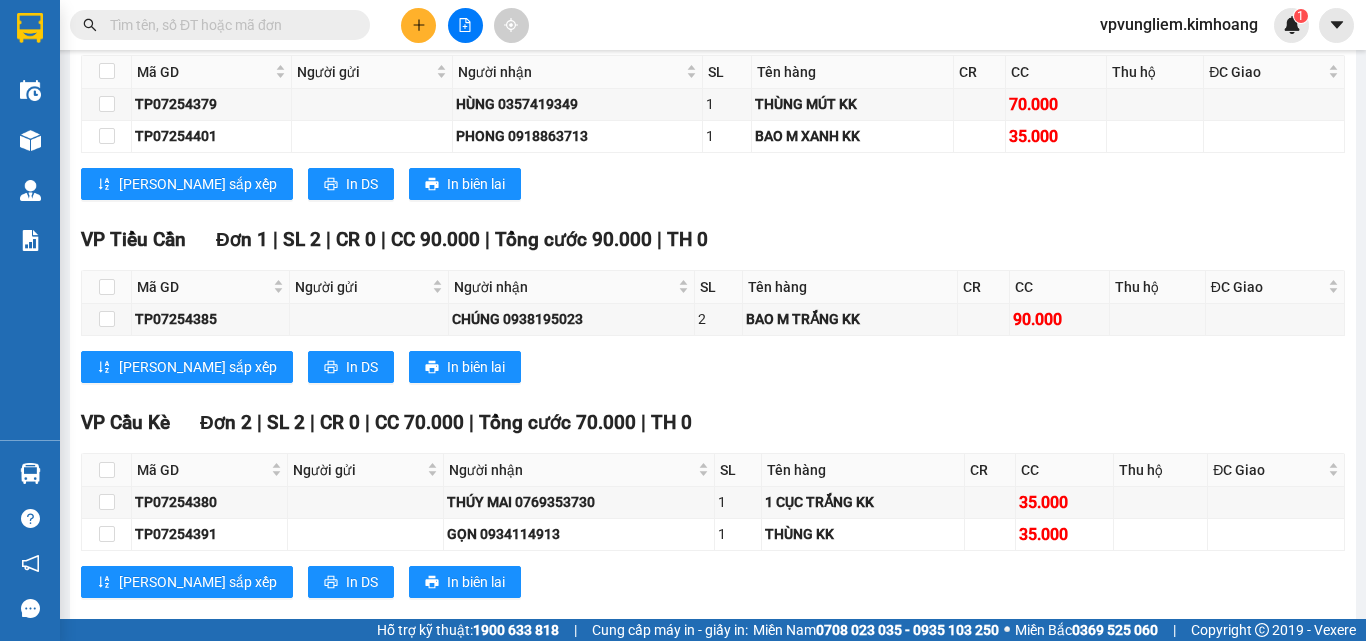 scroll, scrollTop: 1735, scrollLeft: 0, axis: vertical 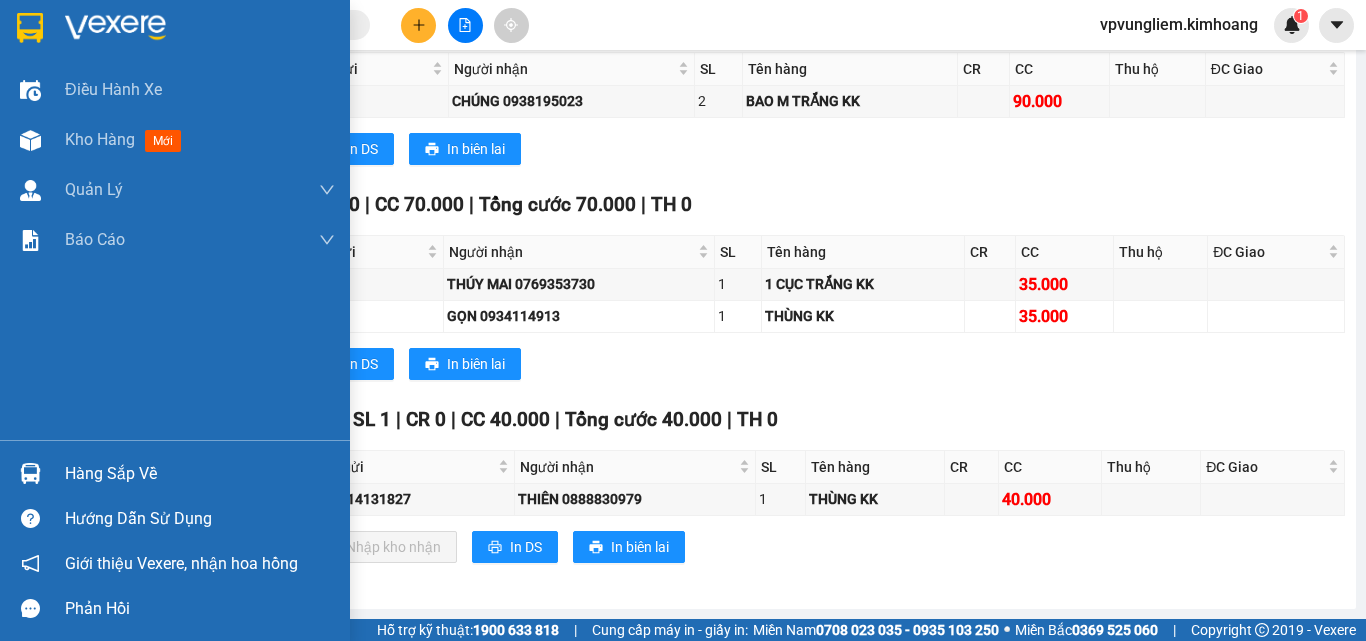 click on "Hàng sắp về" at bounding box center (200, 474) 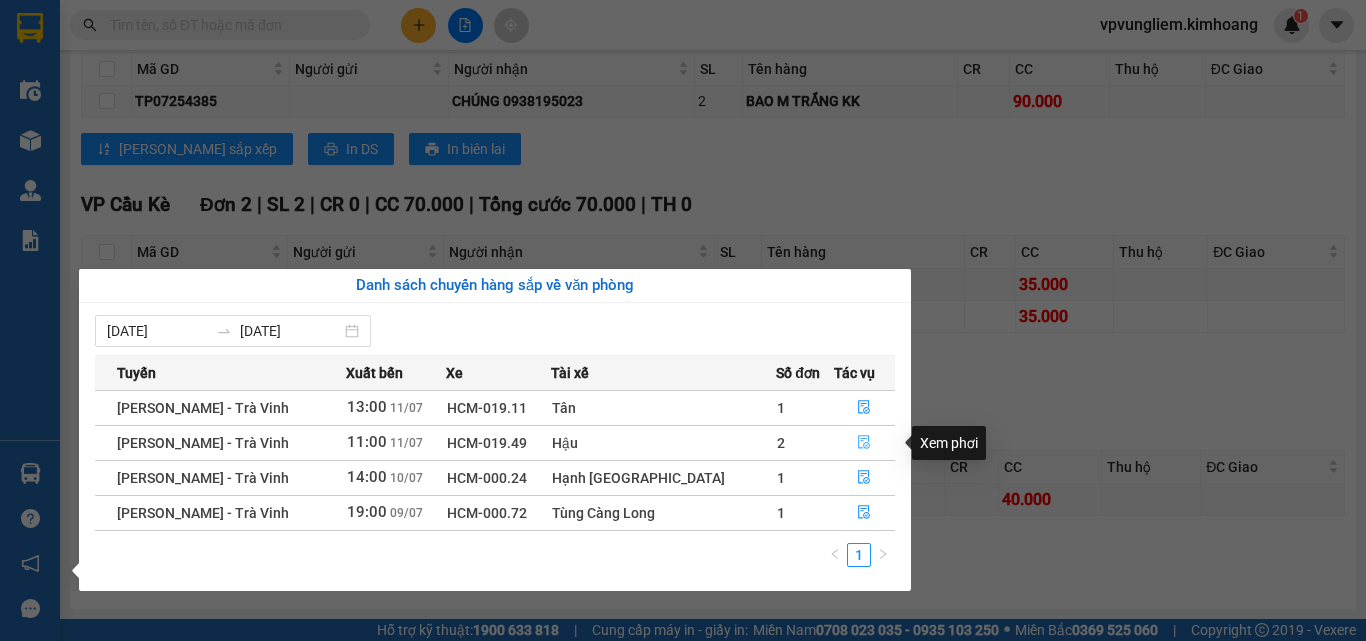 click 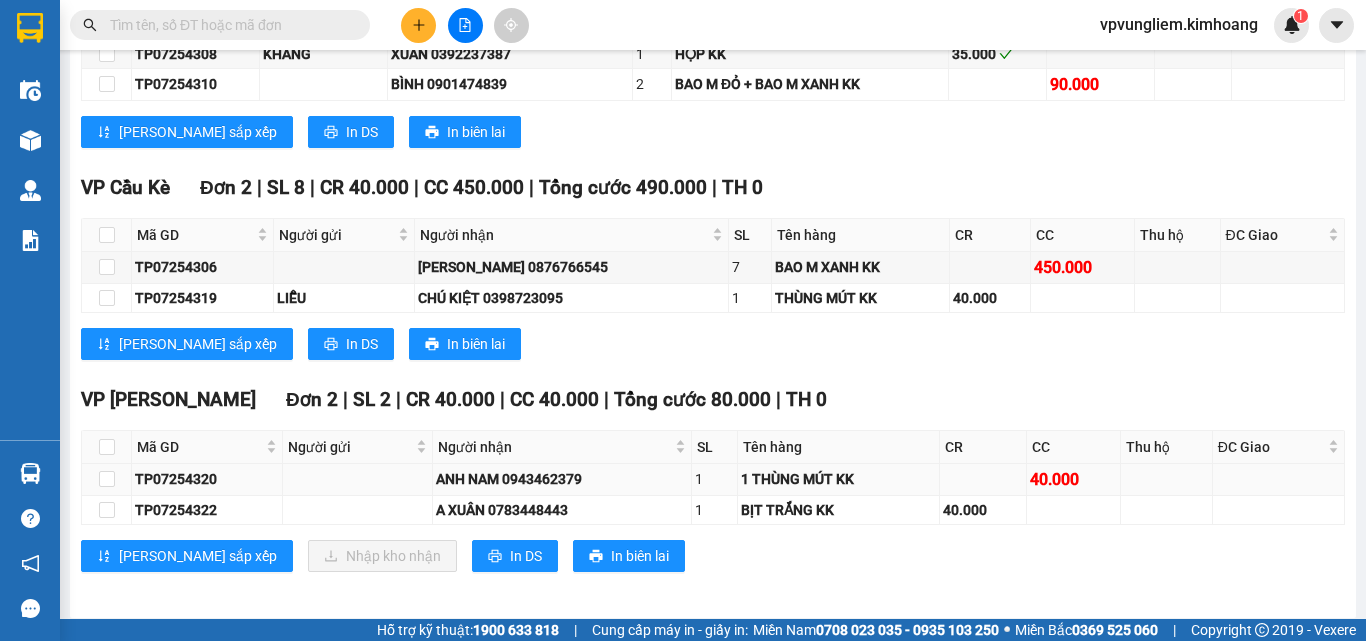 scroll, scrollTop: 2366, scrollLeft: 0, axis: vertical 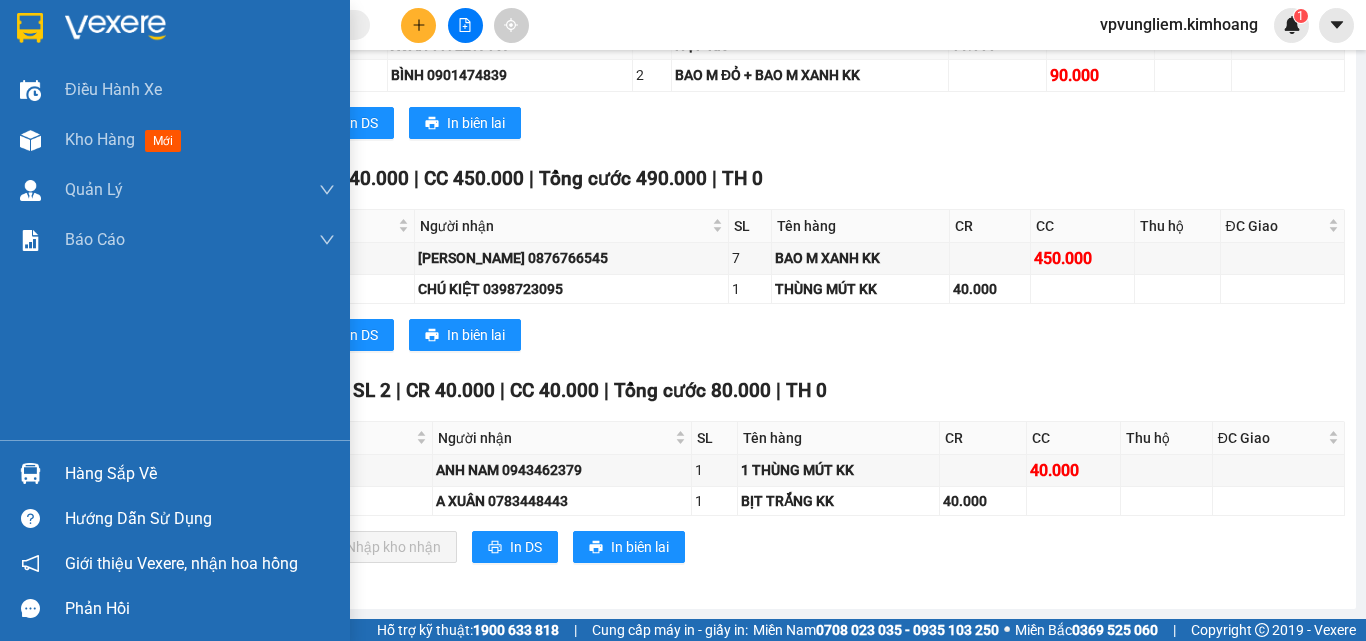 click on "Hàng sắp về" at bounding box center [200, 474] 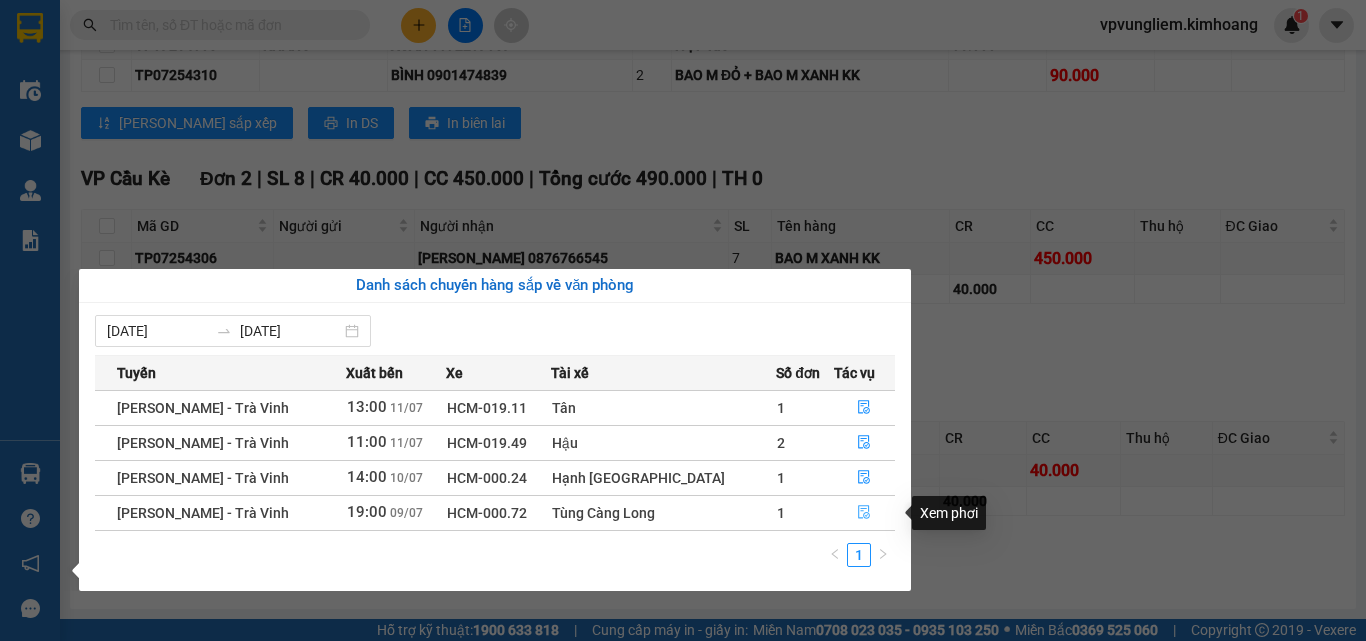 click 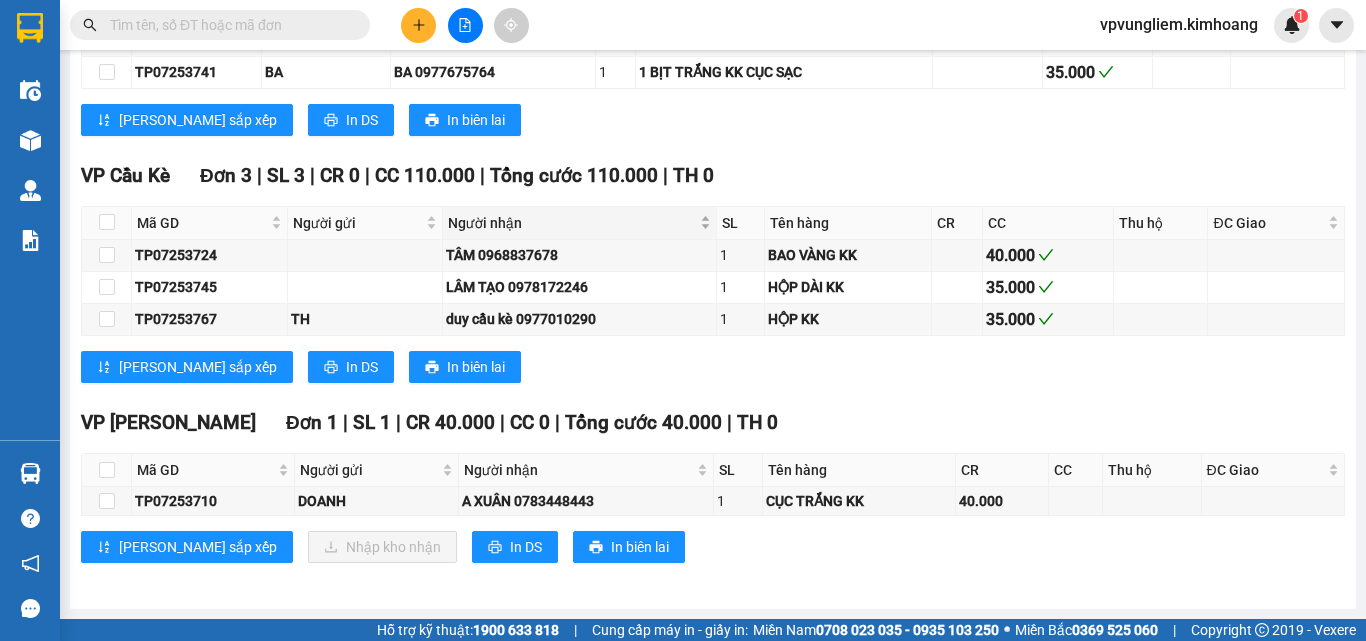 scroll, scrollTop: 3469, scrollLeft: 0, axis: vertical 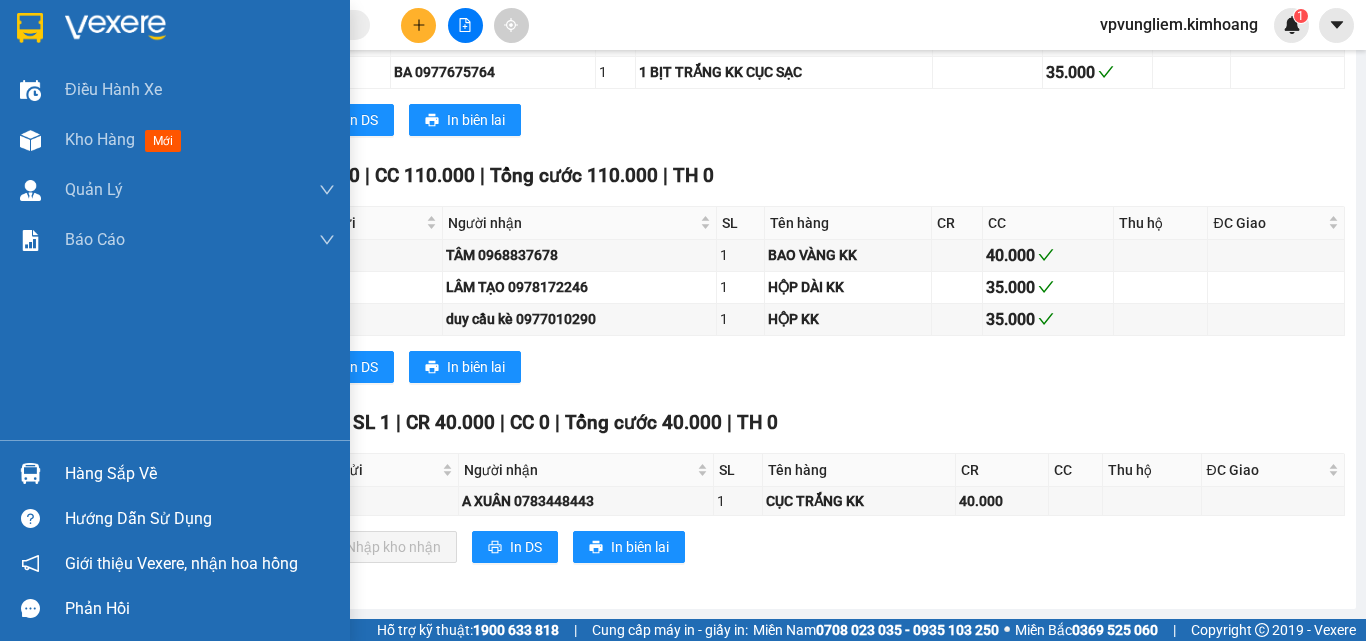 click on "Hàng sắp về" at bounding box center (200, 474) 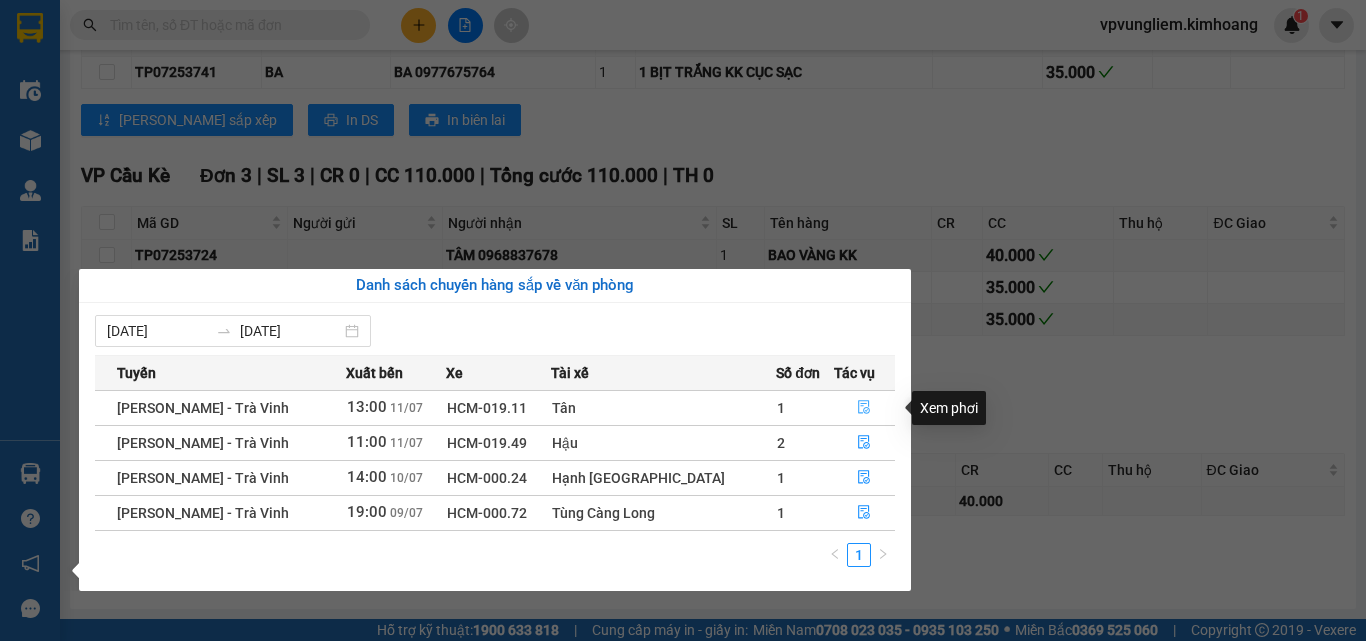 click at bounding box center [865, 408] 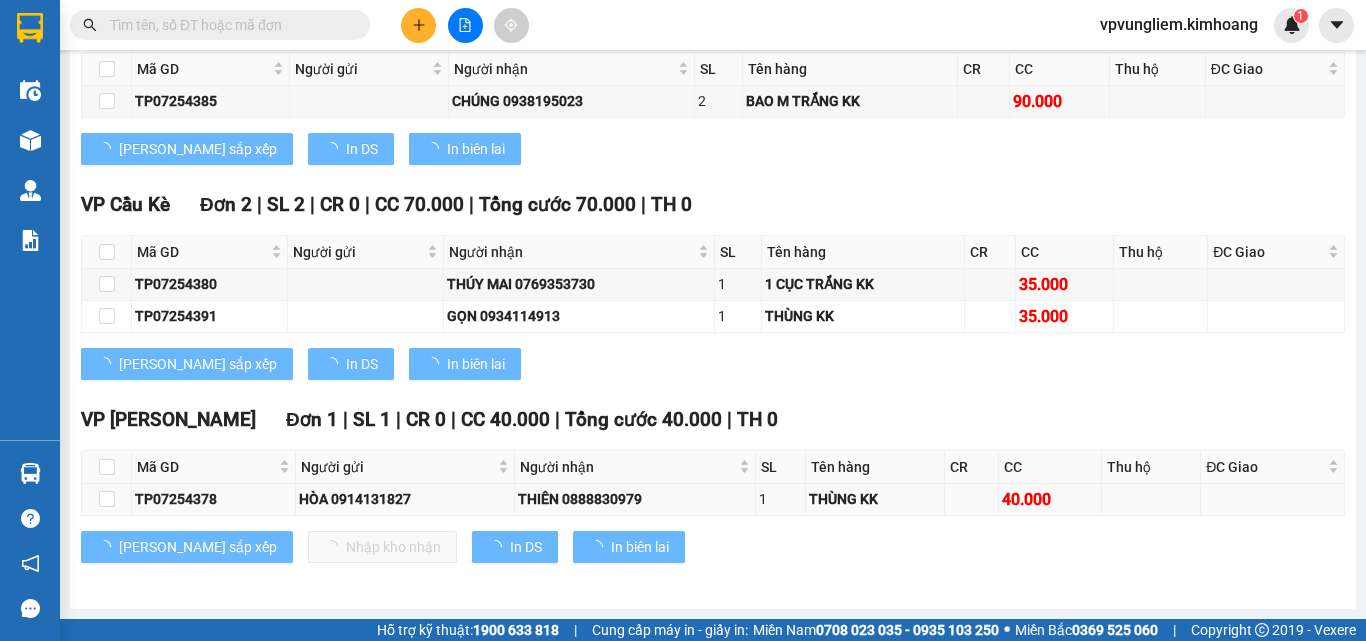 type on "[DATE]" 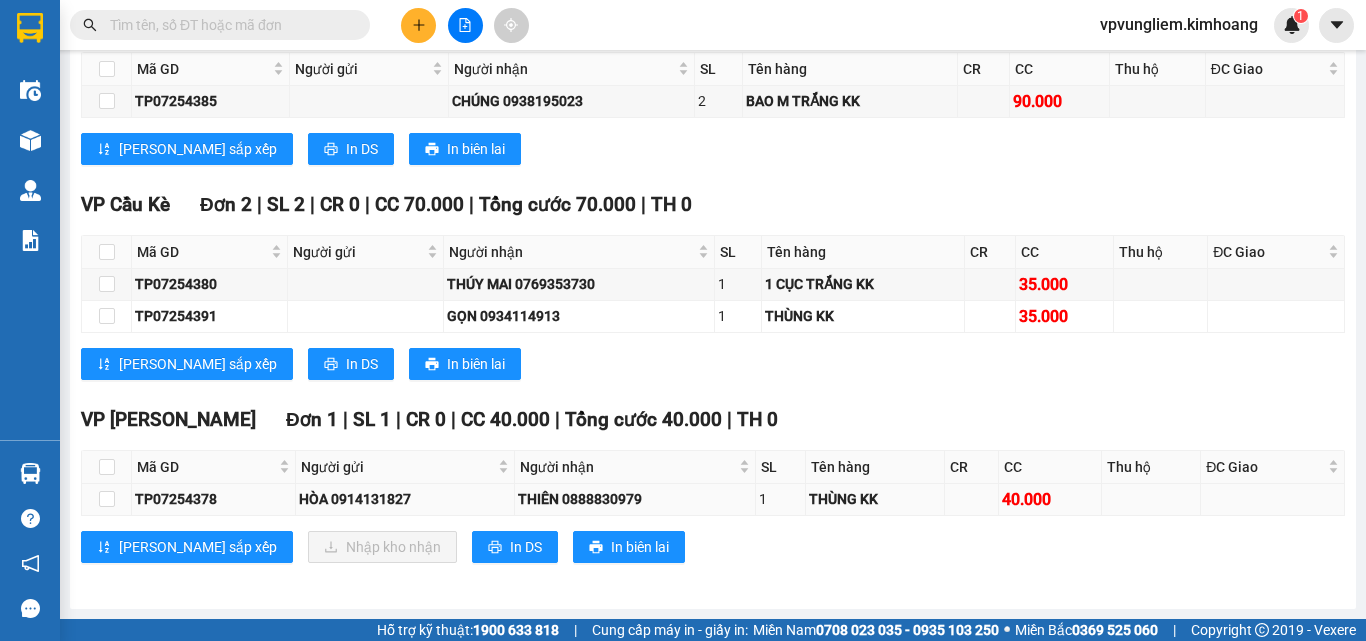 scroll, scrollTop: 1735, scrollLeft: 0, axis: vertical 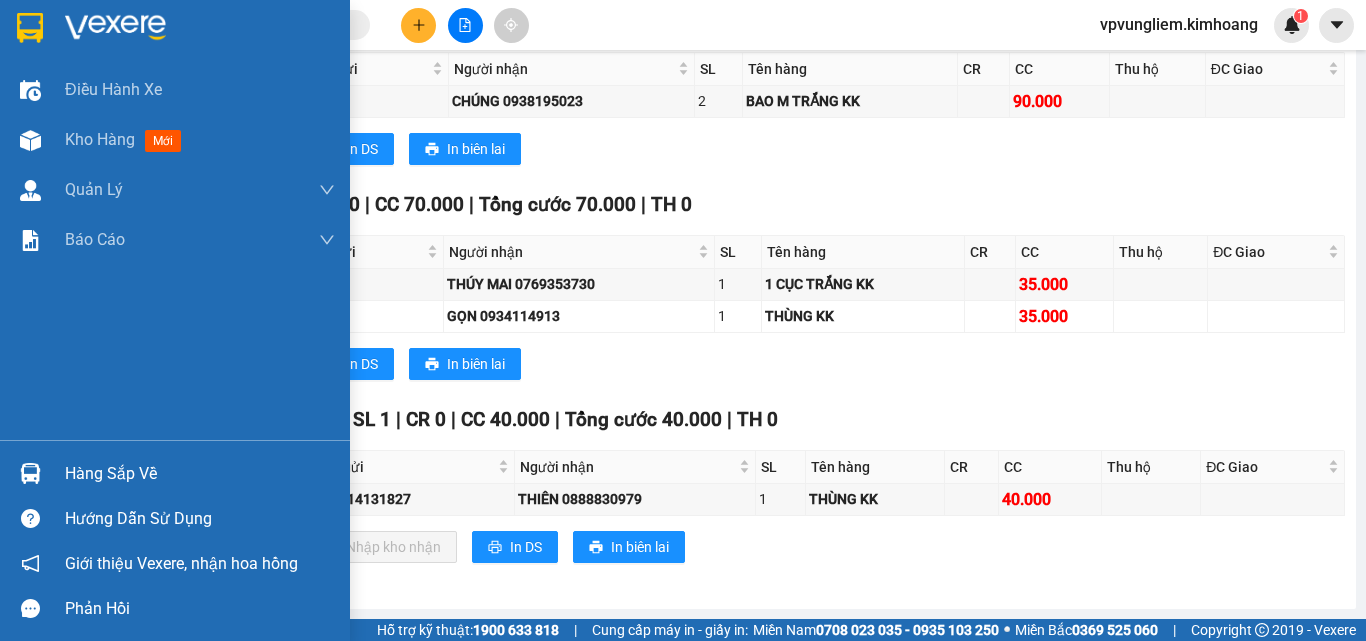 click on "Hàng sắp về" at bounding box center (200, 474) 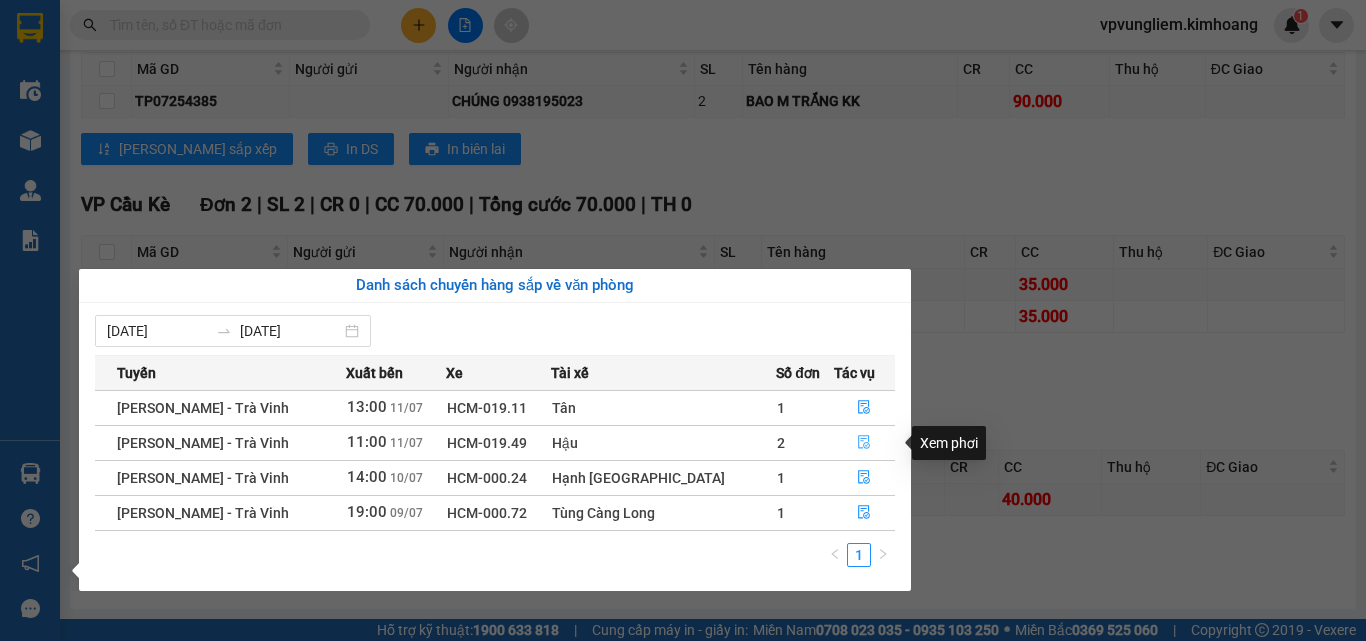 click 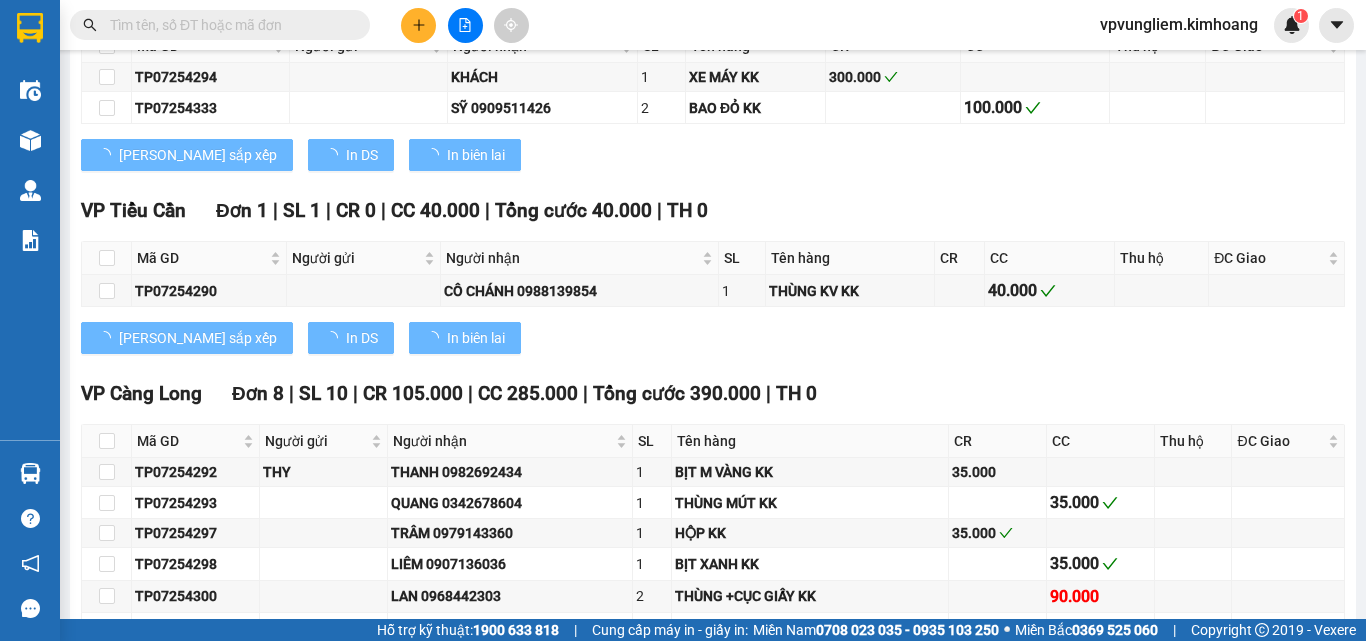 scroll, scrollTop: 2366, scrollLeft: 0, axis: vertical 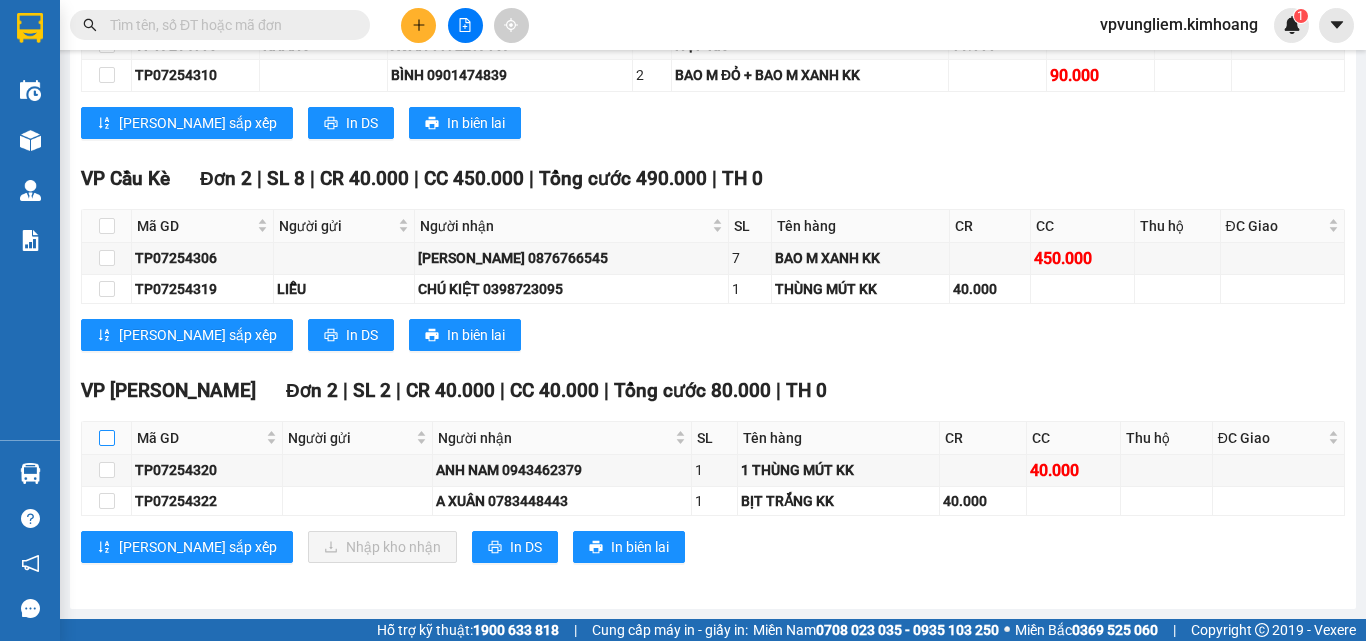click at bounding box center (107, 438) 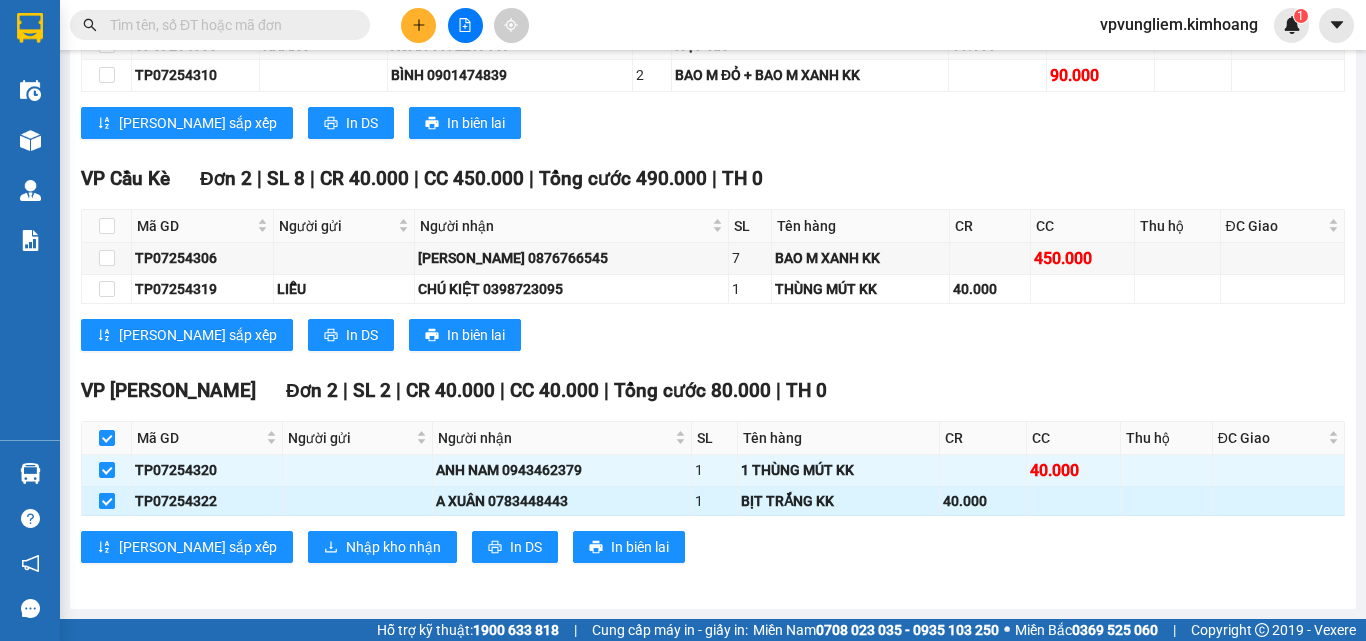 click at bounding box center [107, 501] 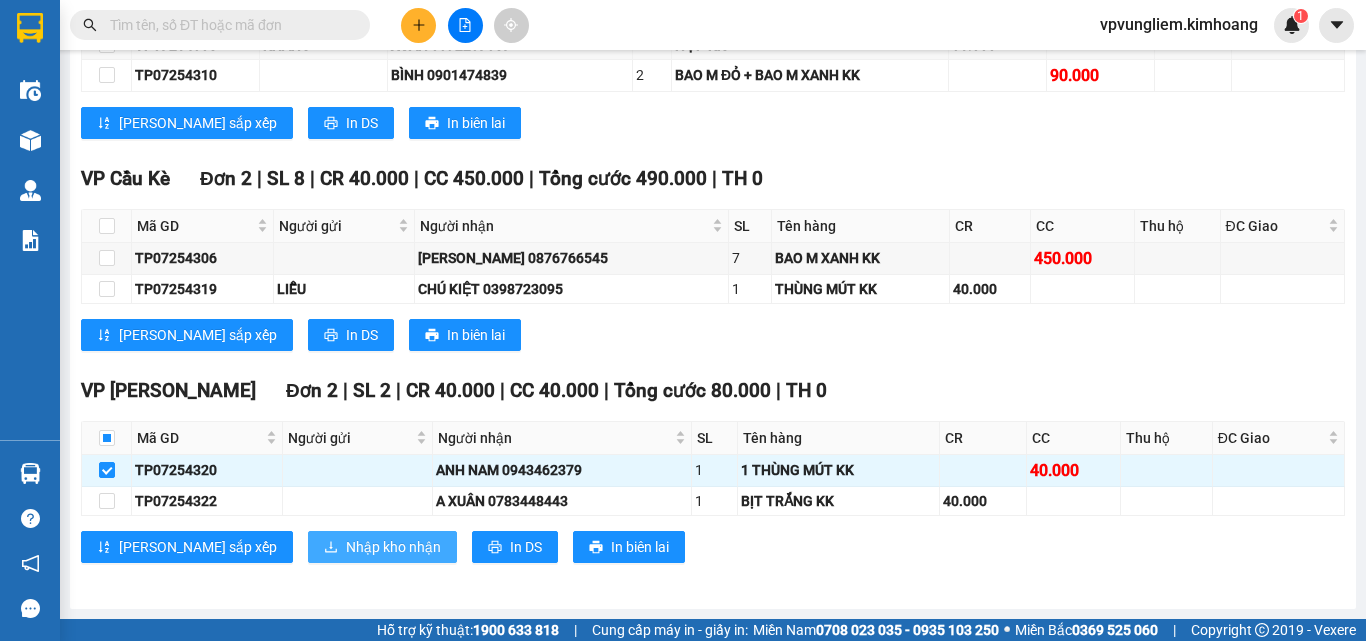 click on "Nhập kho nhận" at bounding box center [393, 547] 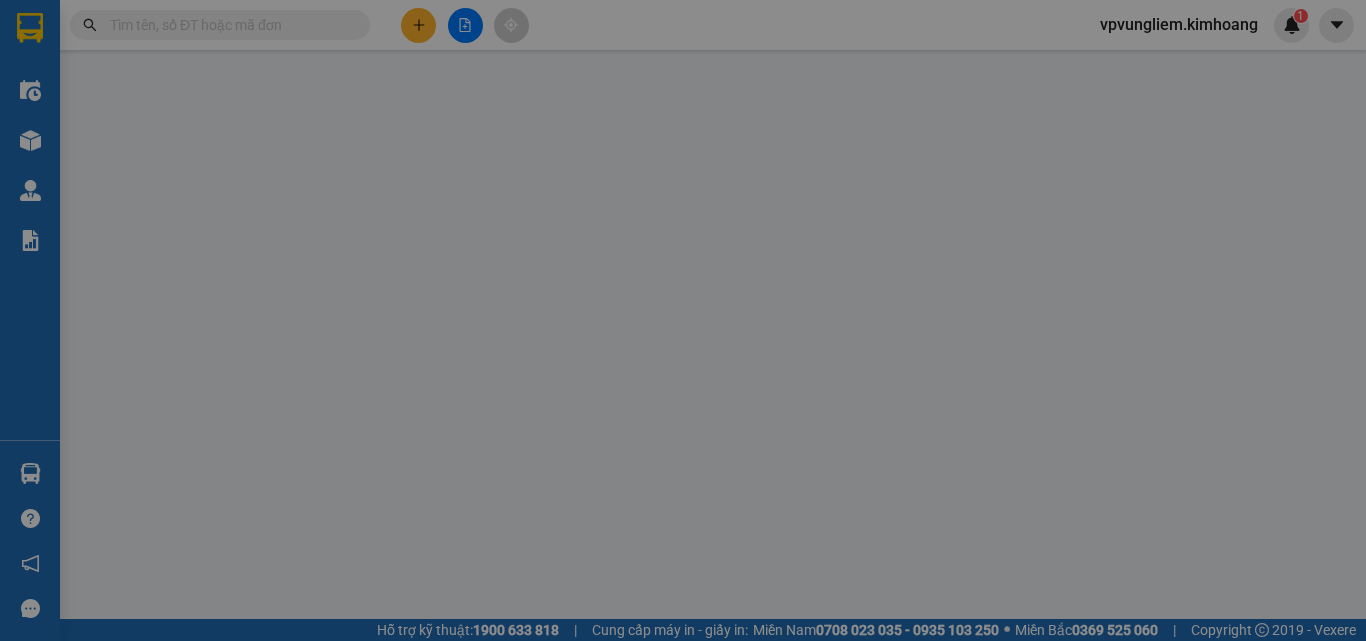 scroll, scrollTop: 0, scrollLeft: 0, axis: both 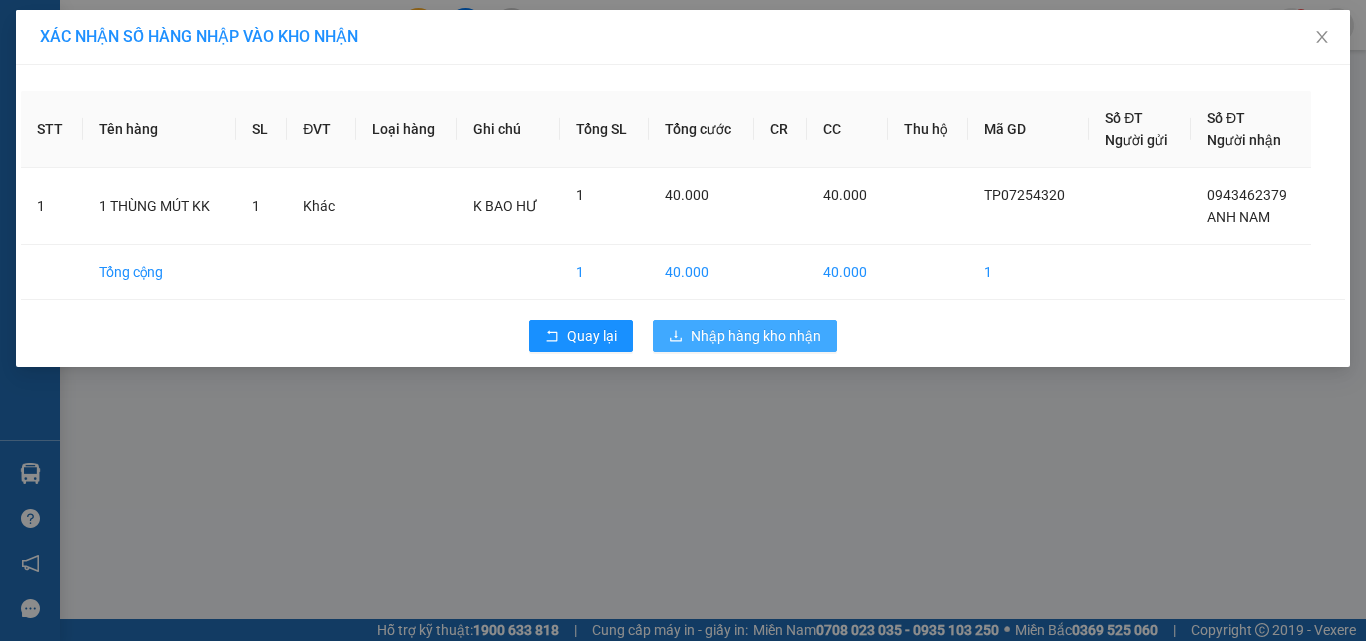 click on "Nhập hàng kho nhận" at bounding box center [756, 336] 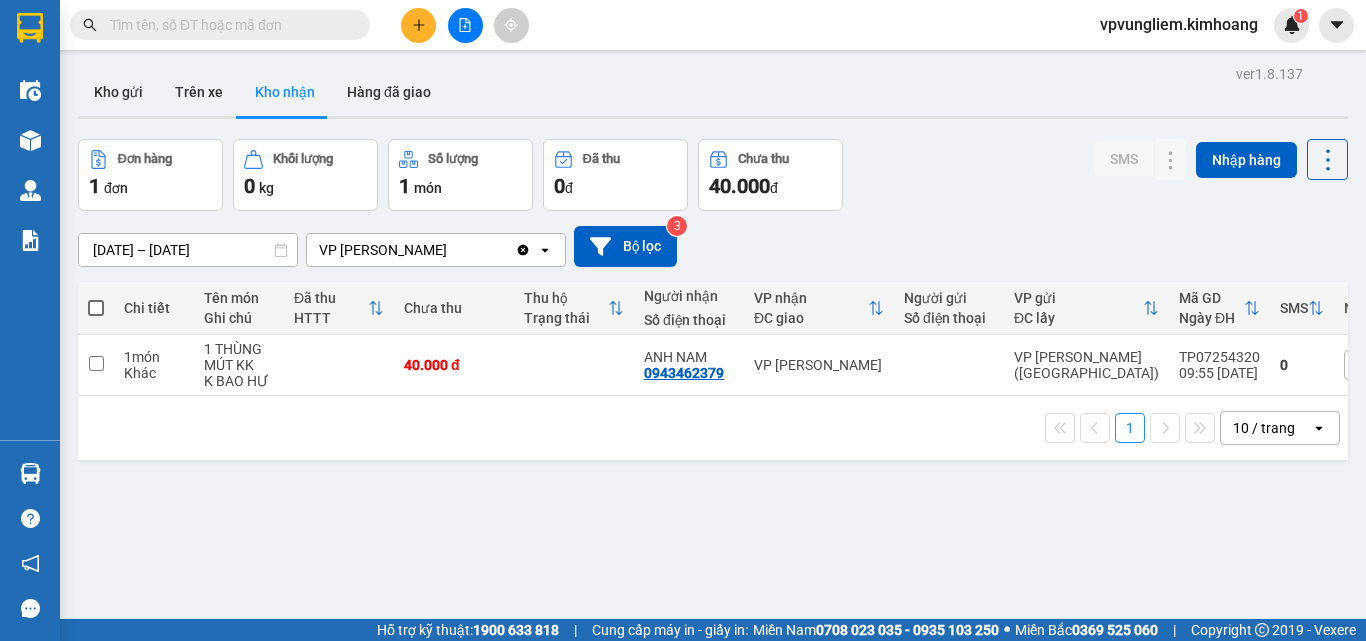 click at bounding box center (96, 308) 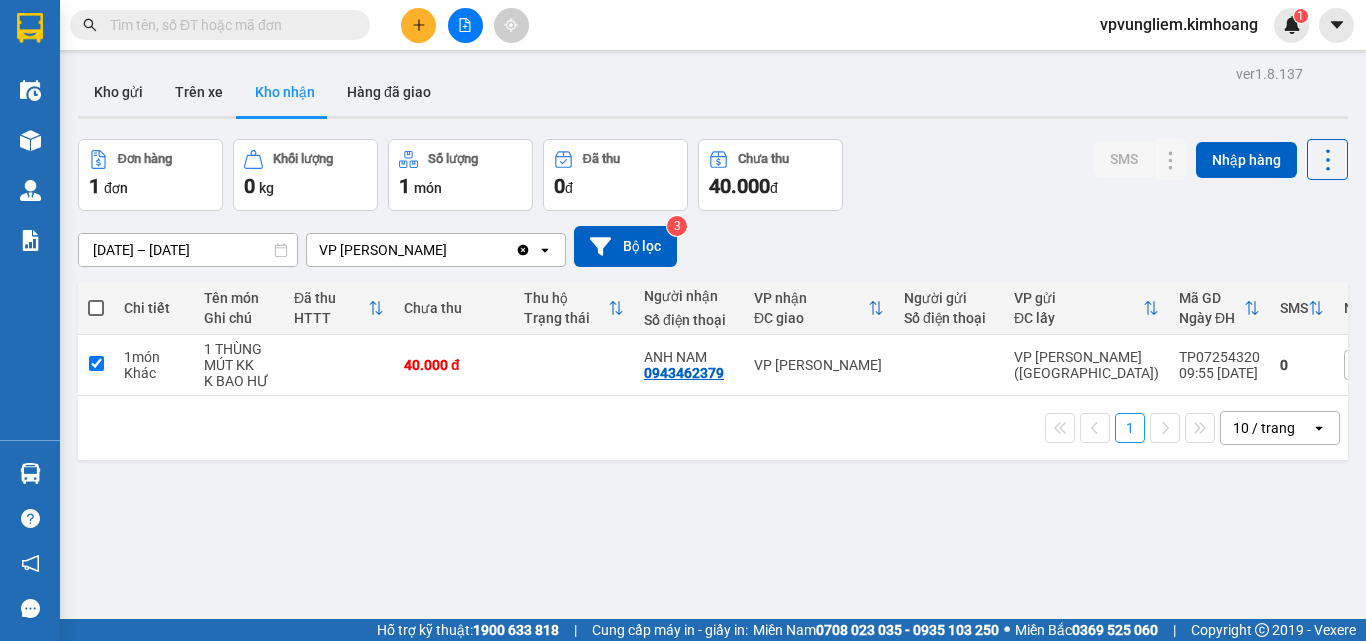 checkbox on "true" 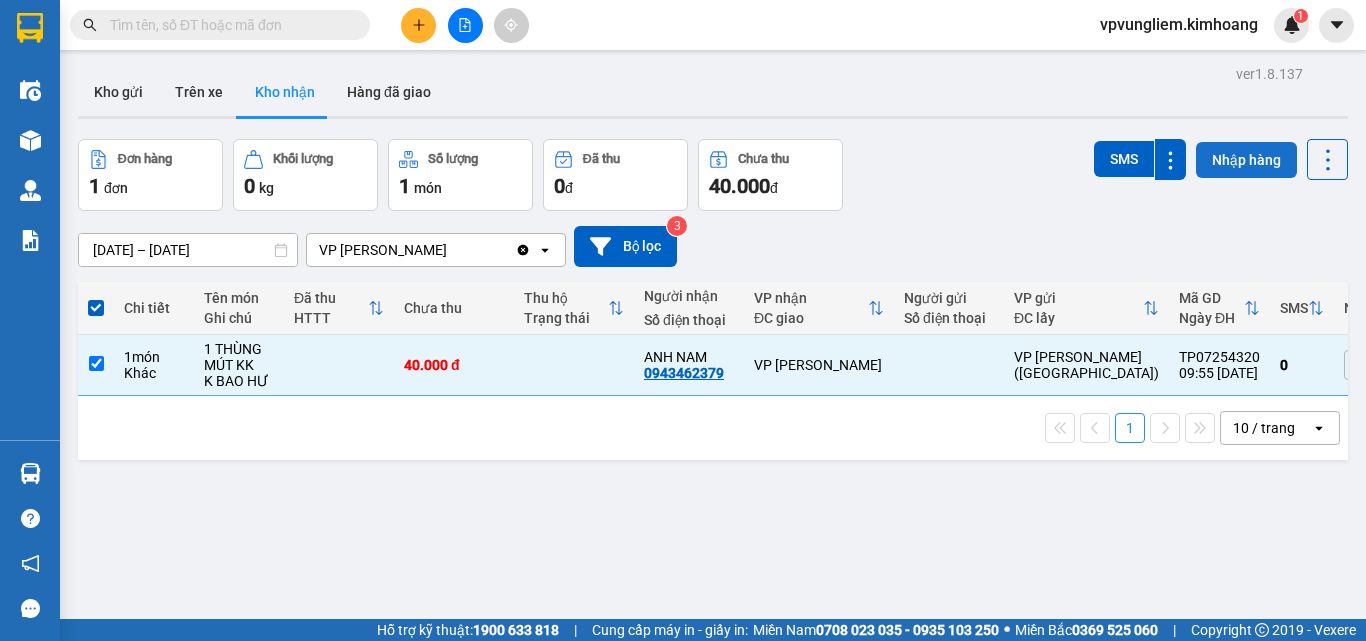 click on "Nhập hàng" at bounding box center [1246, 160] 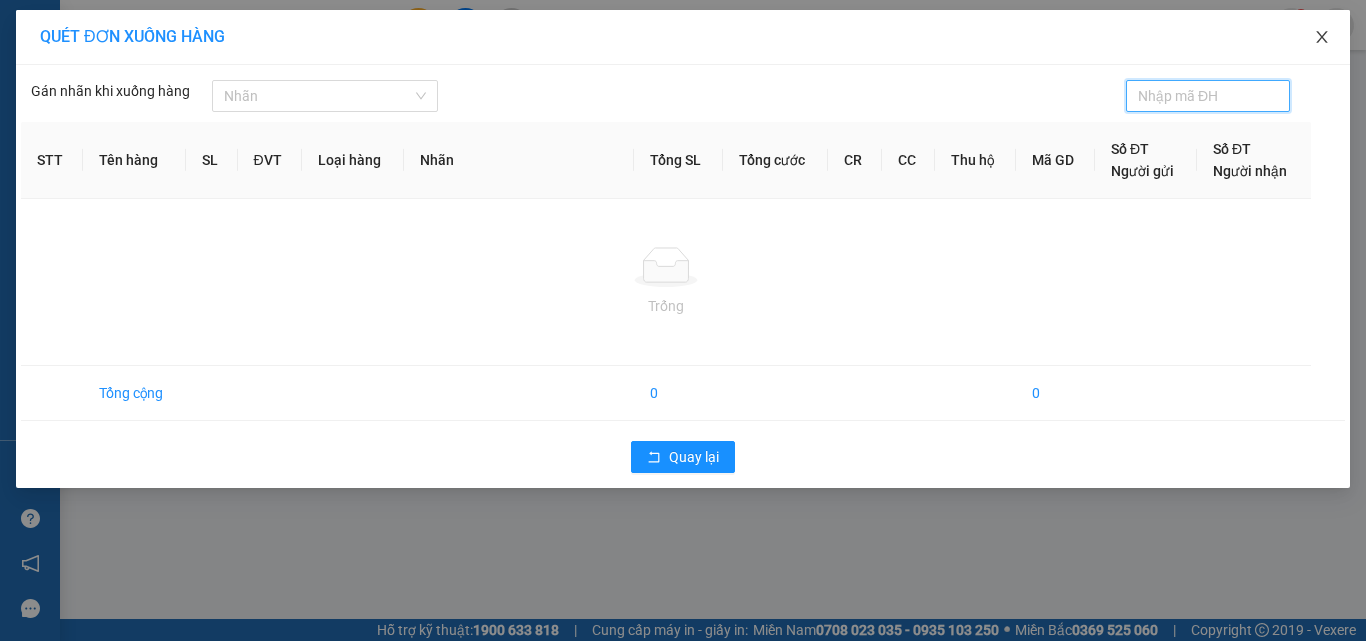 click at bounding box center (1322, 38) 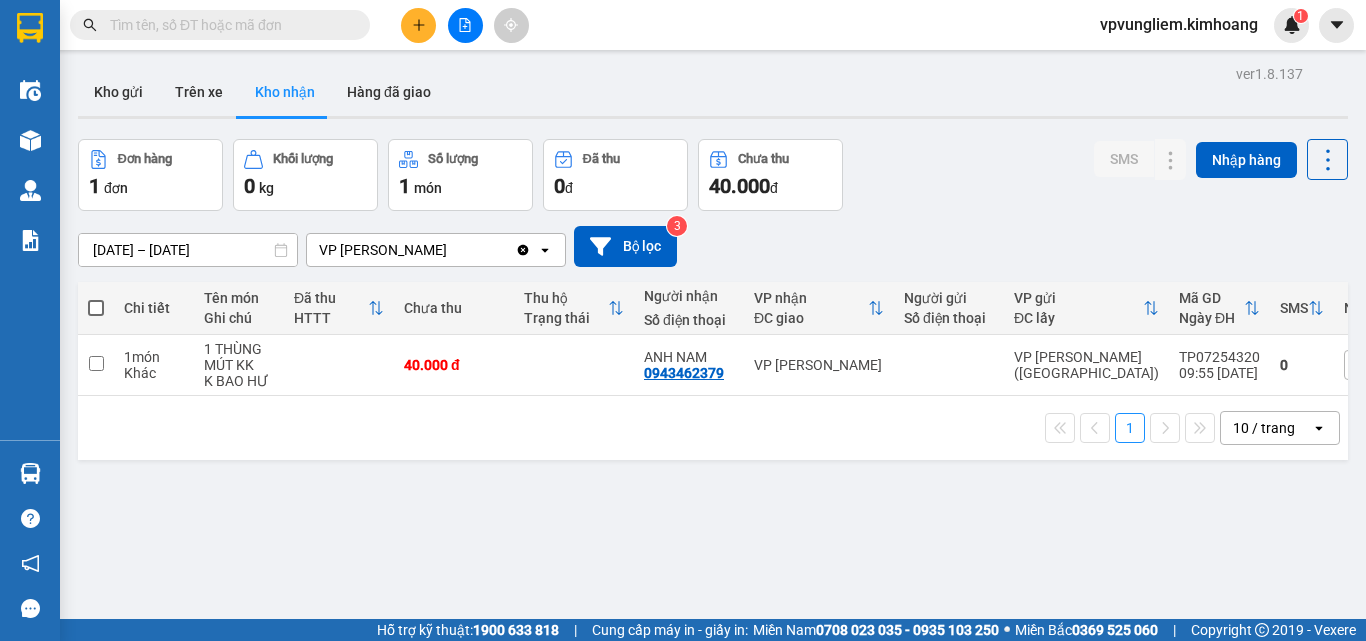 click on "Kho nhận" at bounding box center (285, 92) 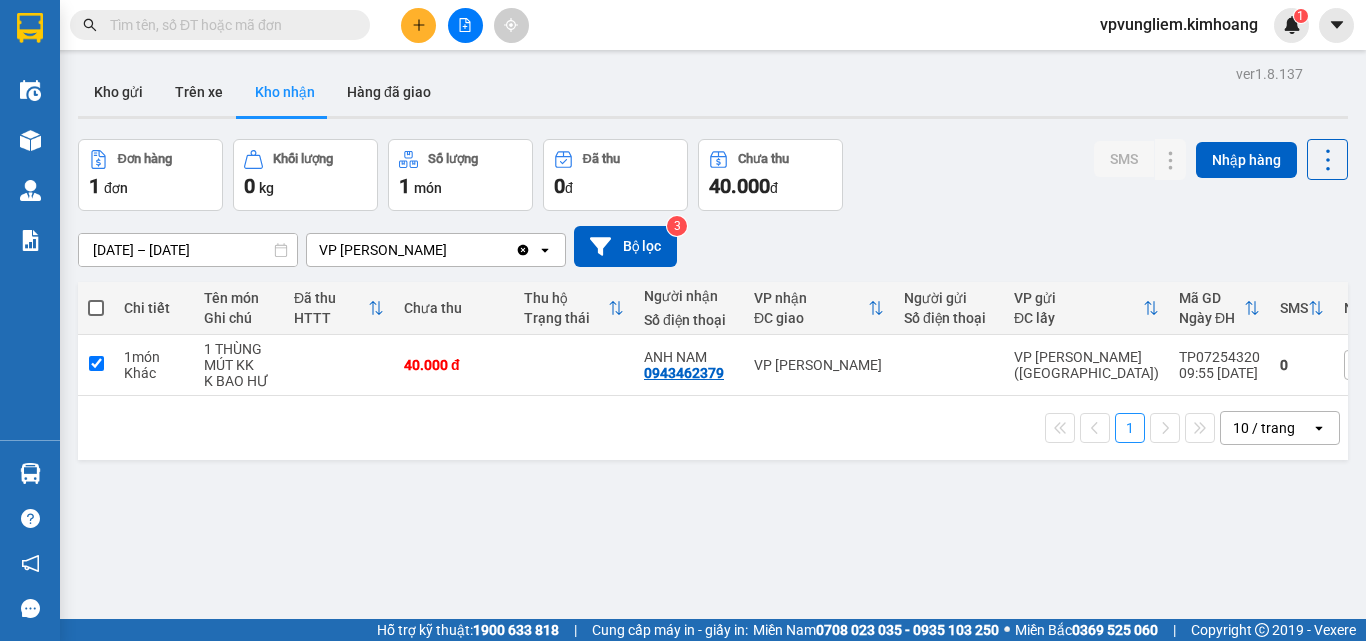 checkbox on "true" 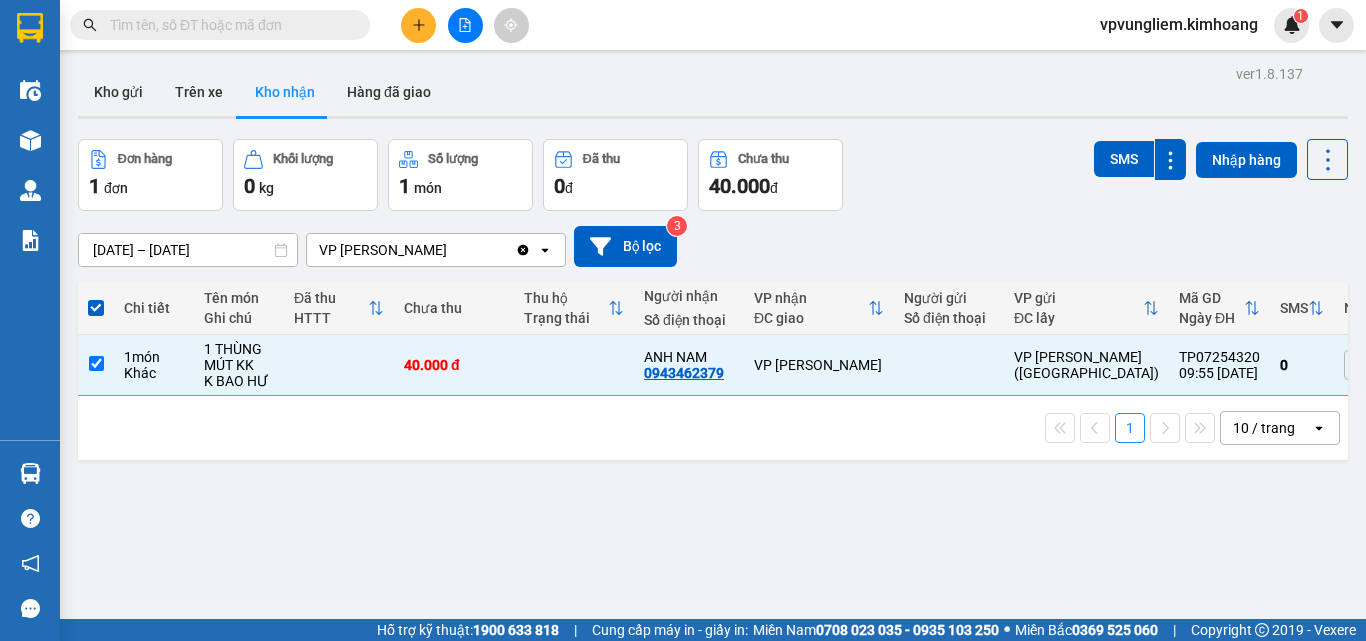 click on "Kho gửi Trên xe Kho nhận Hàng đã giao" at bounding box center (713, 94) 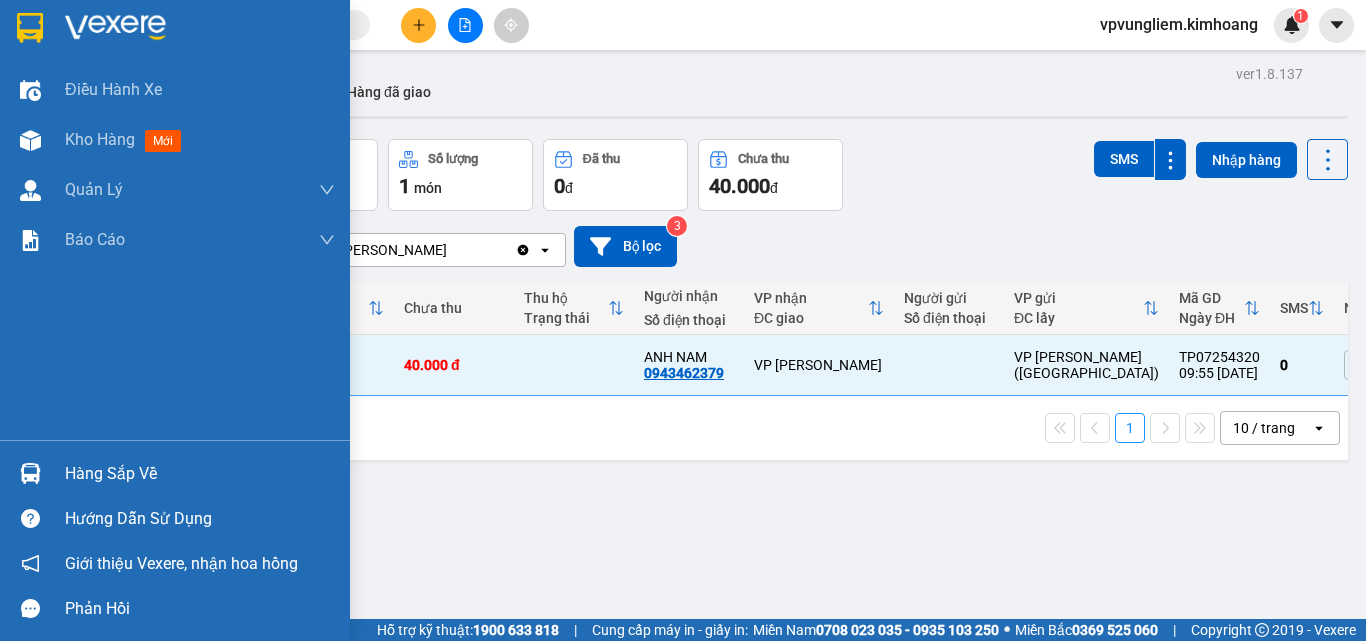 click on "Điều hành xe     Kho hàng mới     Quản [PERSON_NAME] lý chuyến Quản lý khách hàng mới     Báo cáo BC giao hàng (nhân viên) BC giao hàng (trưởng trạm) Báo cáo dòng tiền (nhân viên) Báo cáo dòng tiền (trạm) Doanh số tạo đơn theo VP gửi (nhân viên) Doanh số tạo đơn theo VP gửi (trạm)" at bounding box center (175, 252) 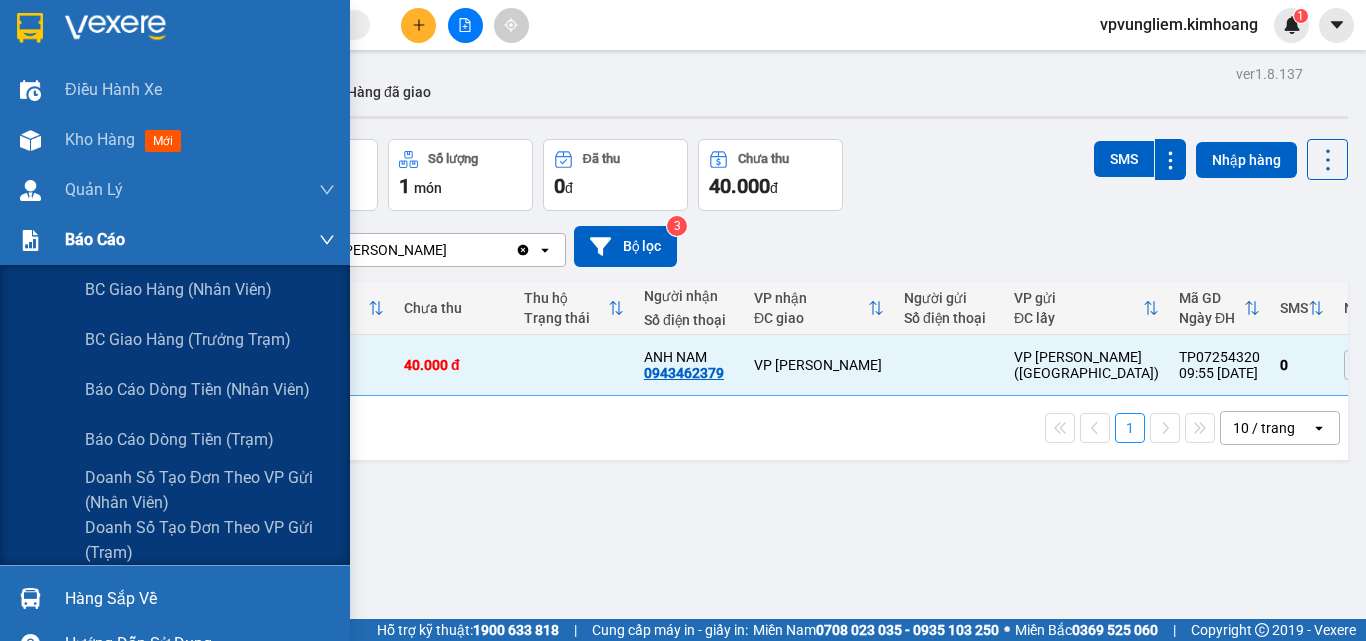 click on "Báo cáo" at bounding box center (200, 240) 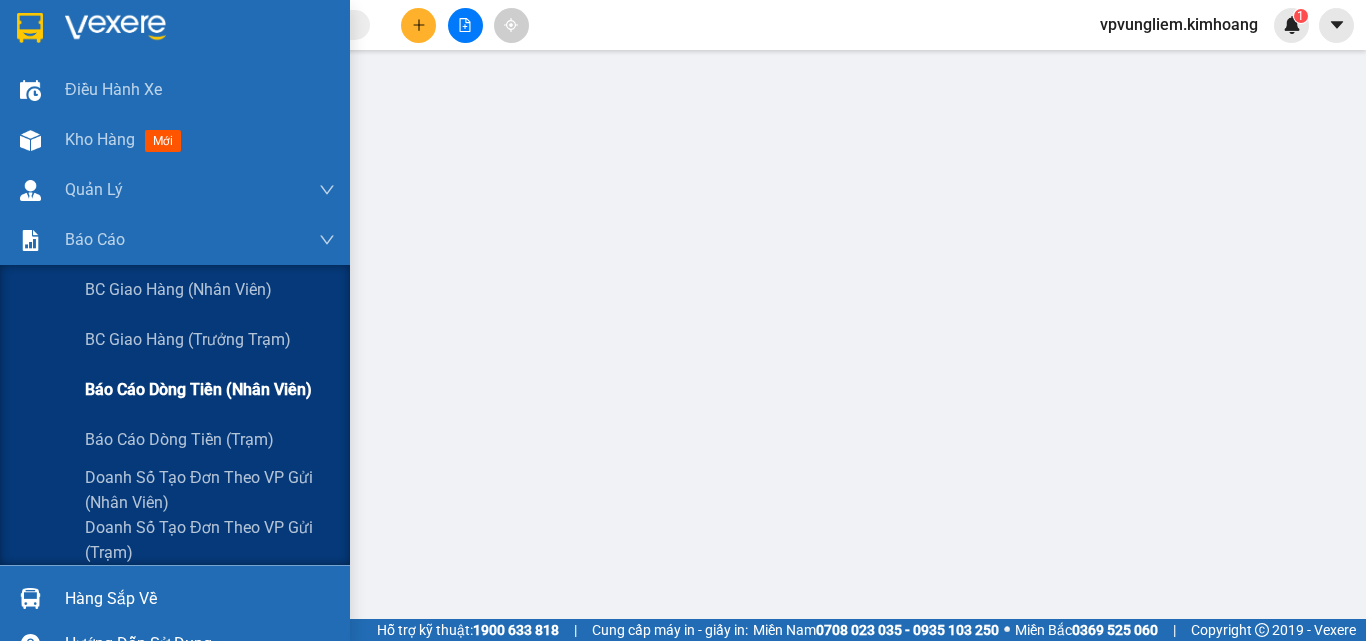 click on "Báo cáo dòng tiền (nhân viên)" at bounding box center [198, 389] 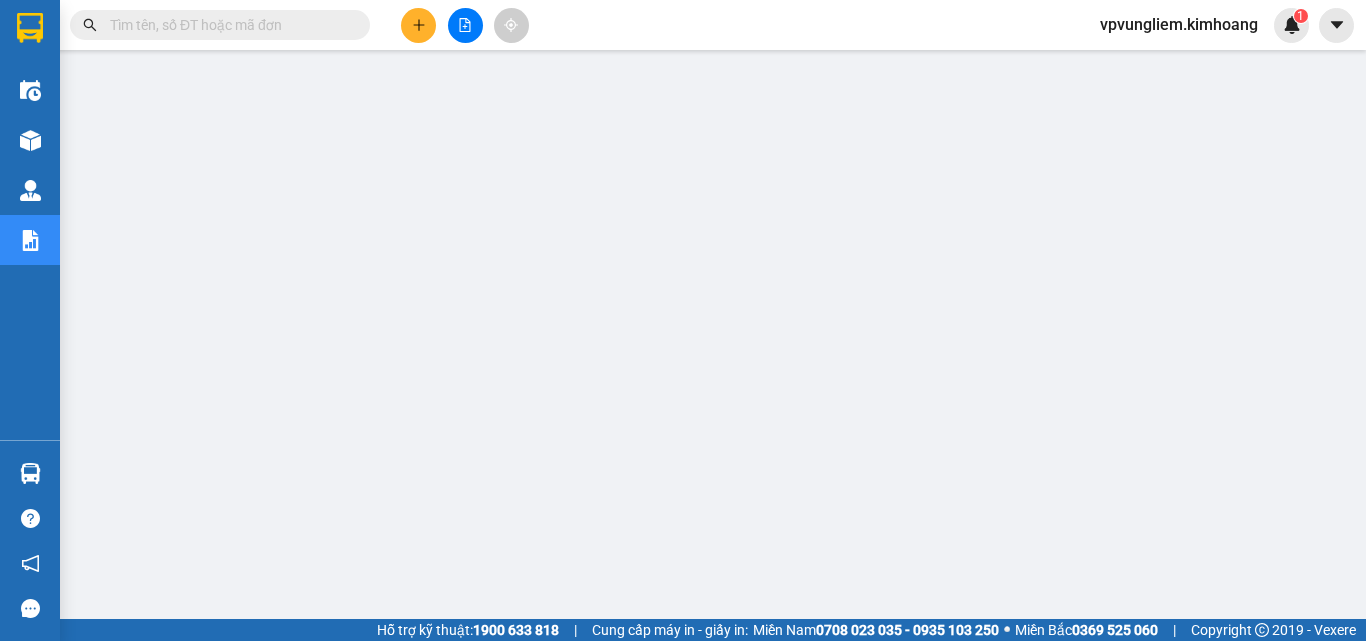 click at bounding box center [228, 25] 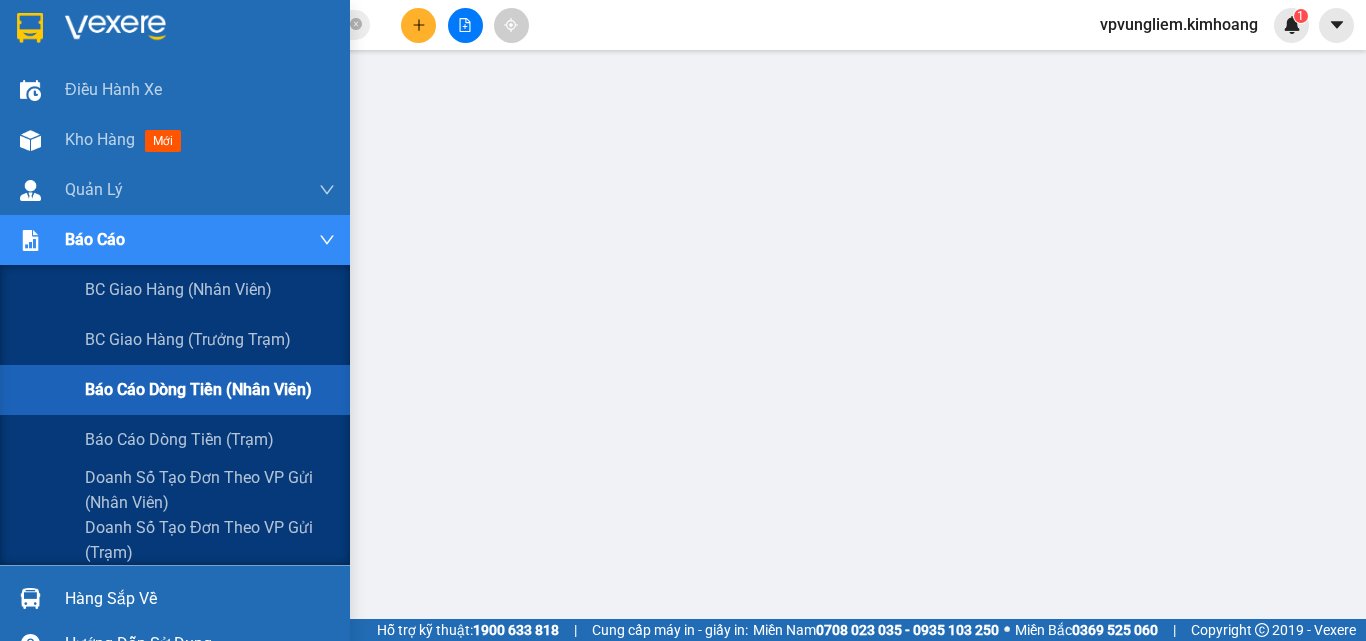 click on "Báo cáo dòng tiền (nhân viên)" at bounding box center (198, 389) 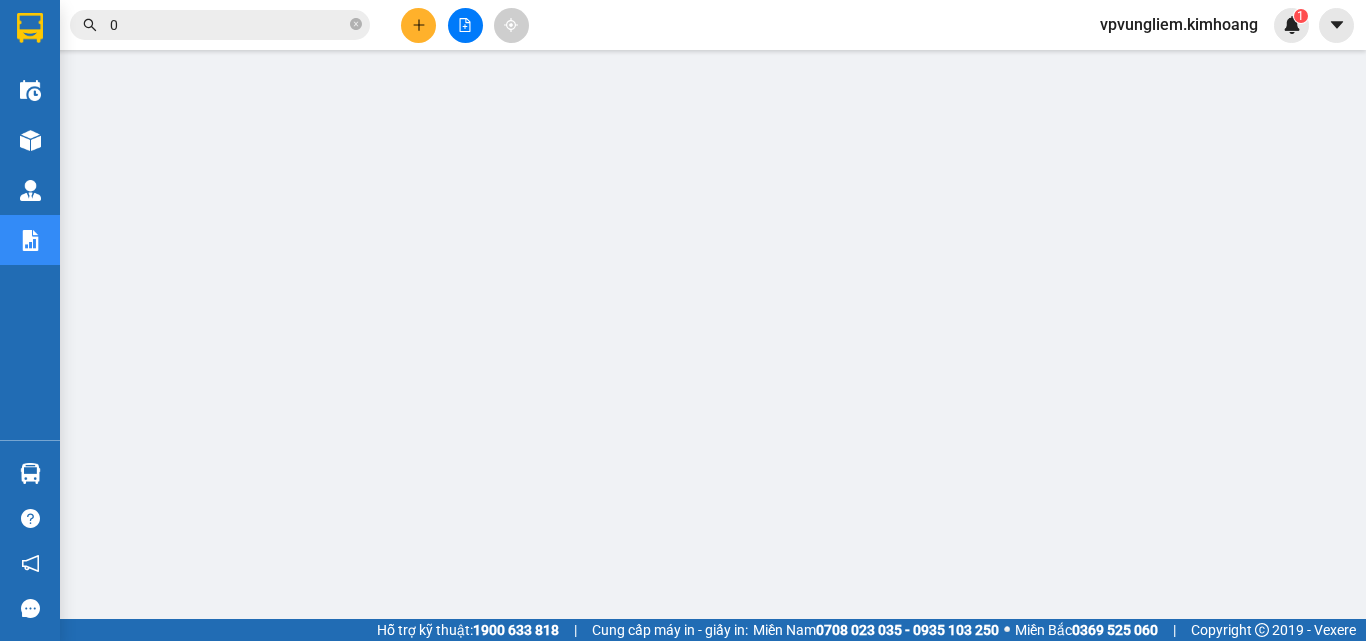 click on "0" at bounding box center (228, 25) 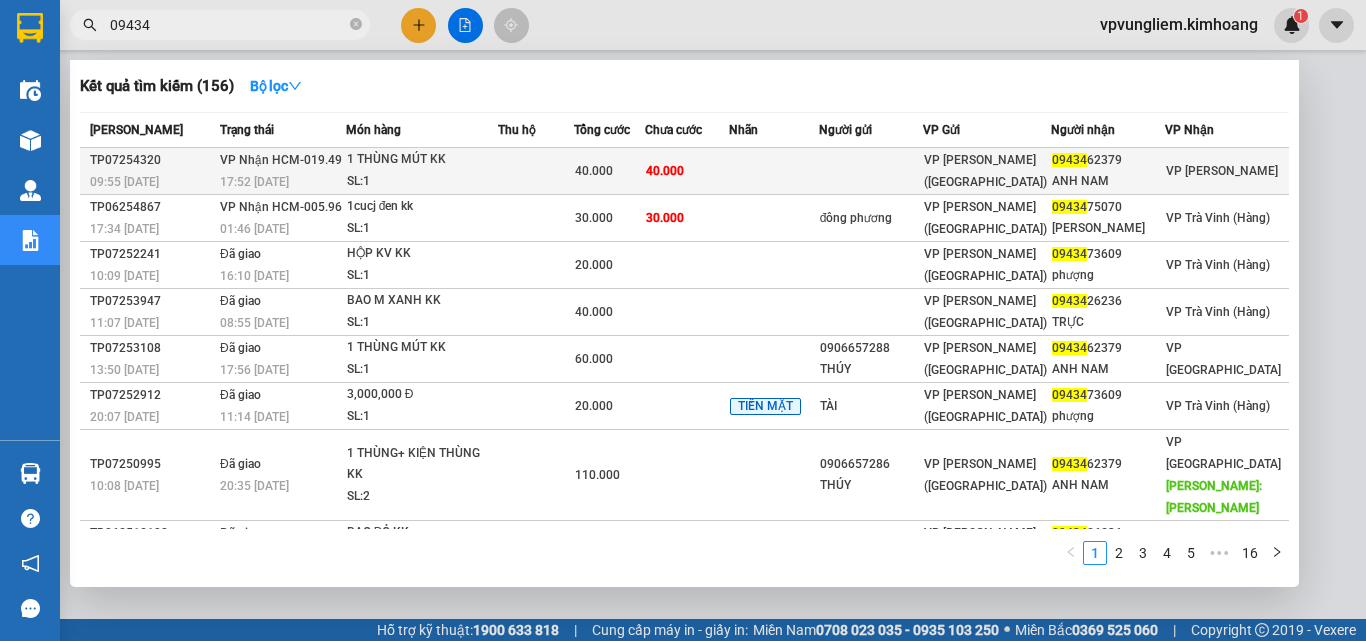 type on "09434" 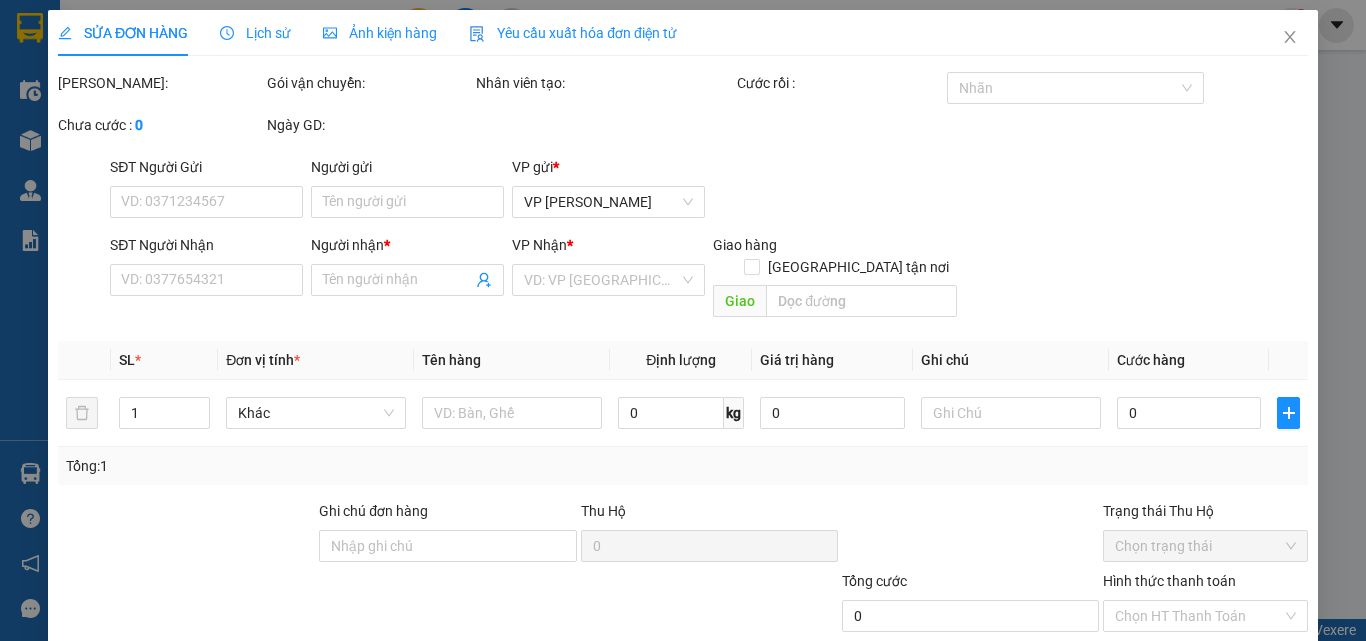 type on "0943462379" 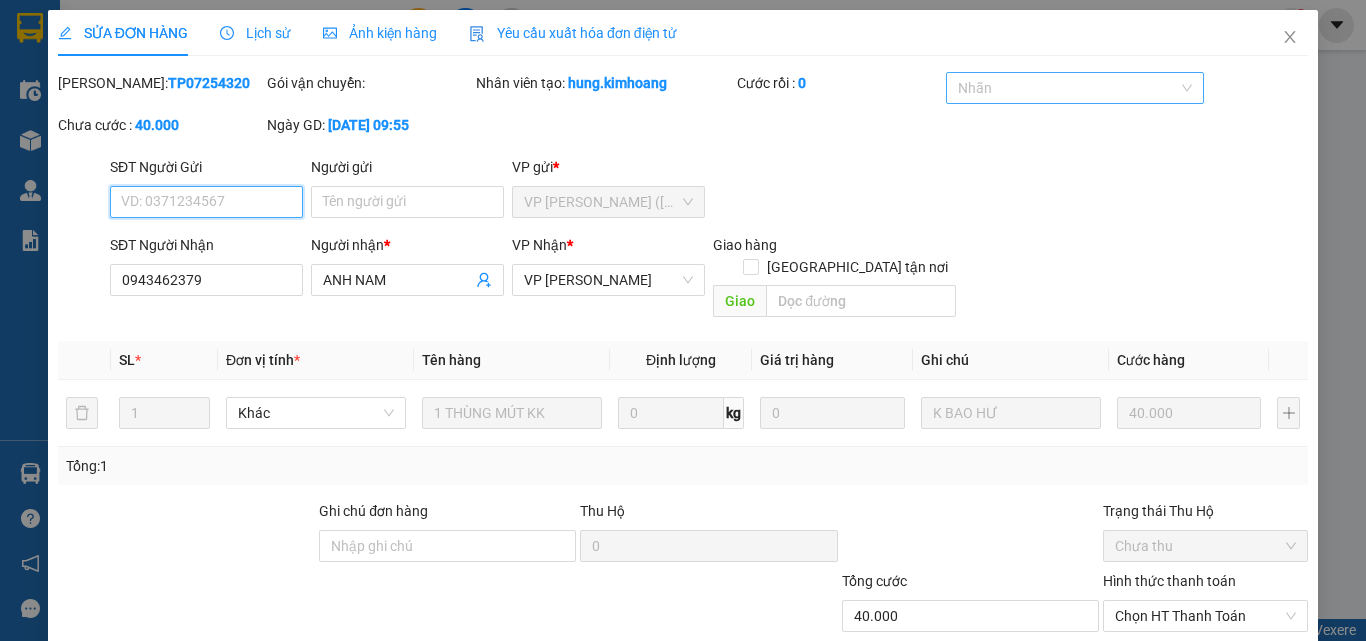 click on "Nhãn" at bounding box center [1074, 88] 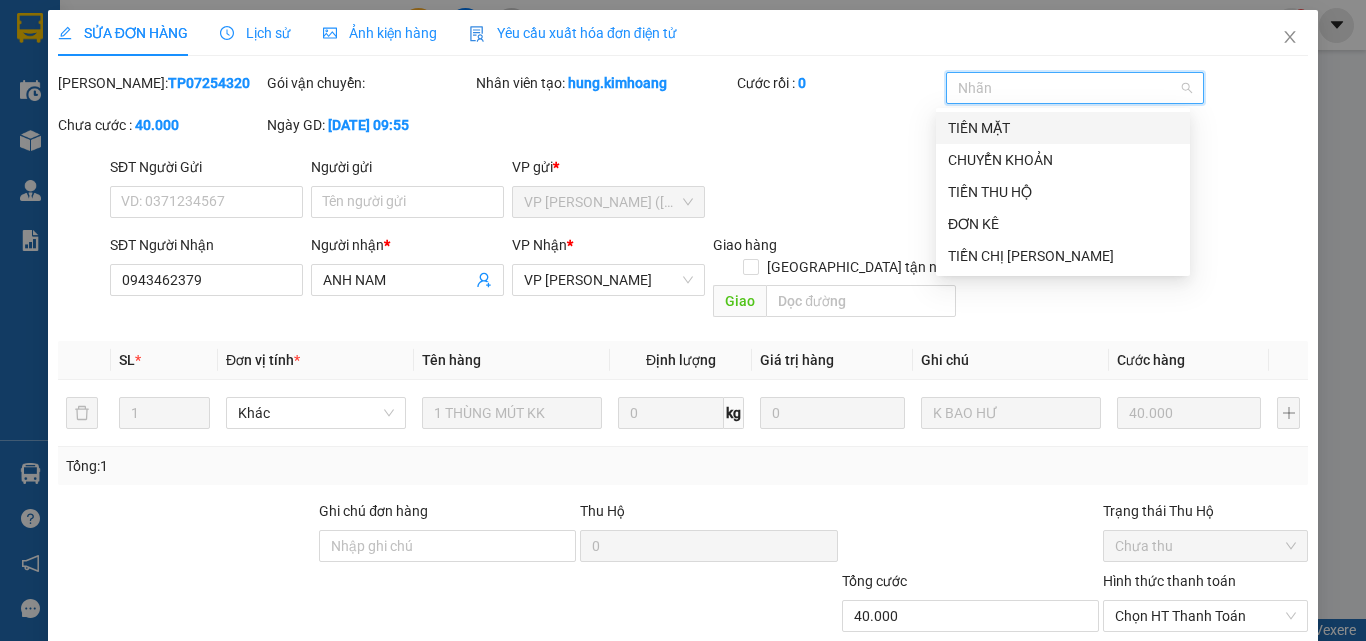 click on "SĐT Người Gửi VD: 0371234567 Người gửi Tên người gửi VP gửi  * VP [PERSON_NAME] ([GEOGRAPHIC_DATA])" at bounding box center [709, 191] 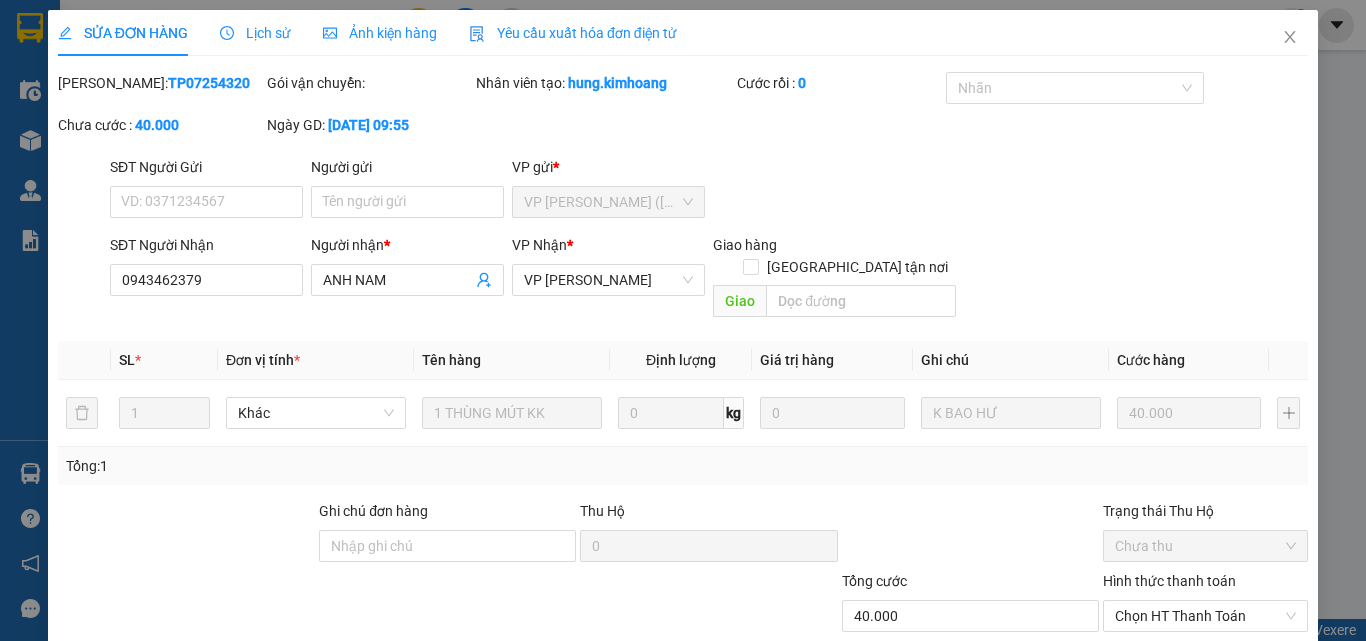 scroll, scrollTop: 103, scrollLeft: 0, axis: vertical 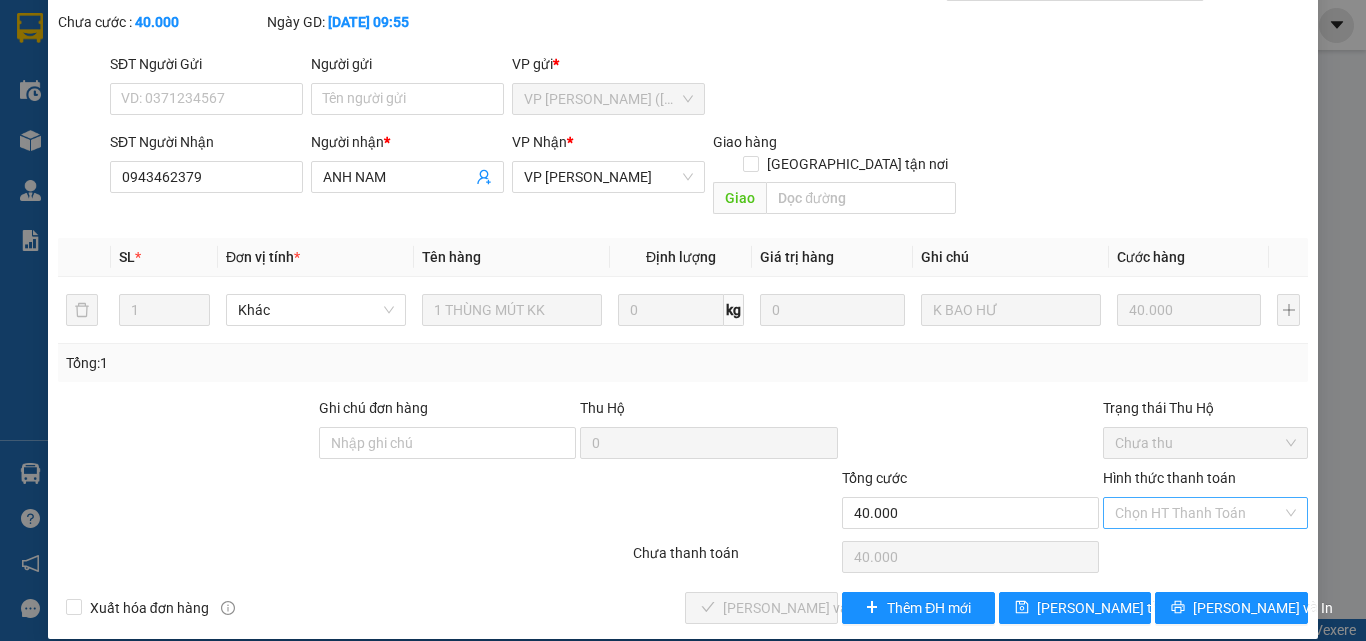 click on "Chọn HT Thanh Toán" at bounding box center (1205, 513) 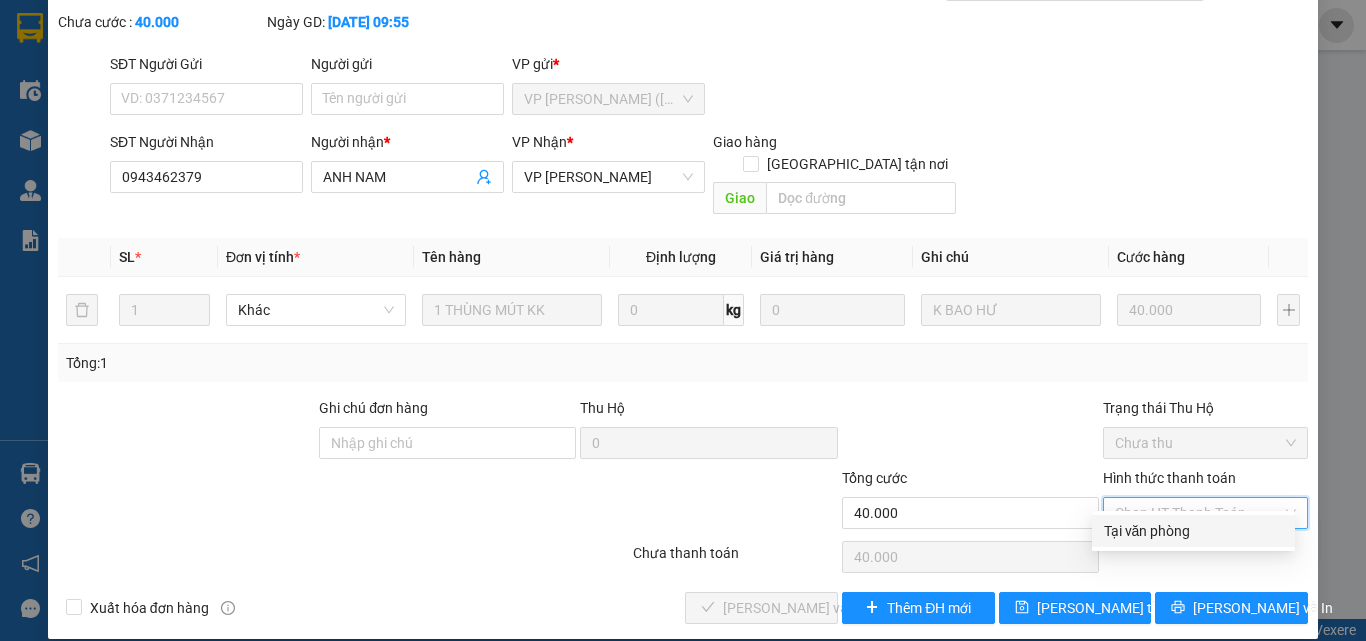 click on "Tại văn phòng" at bounding box center [1193, 531] 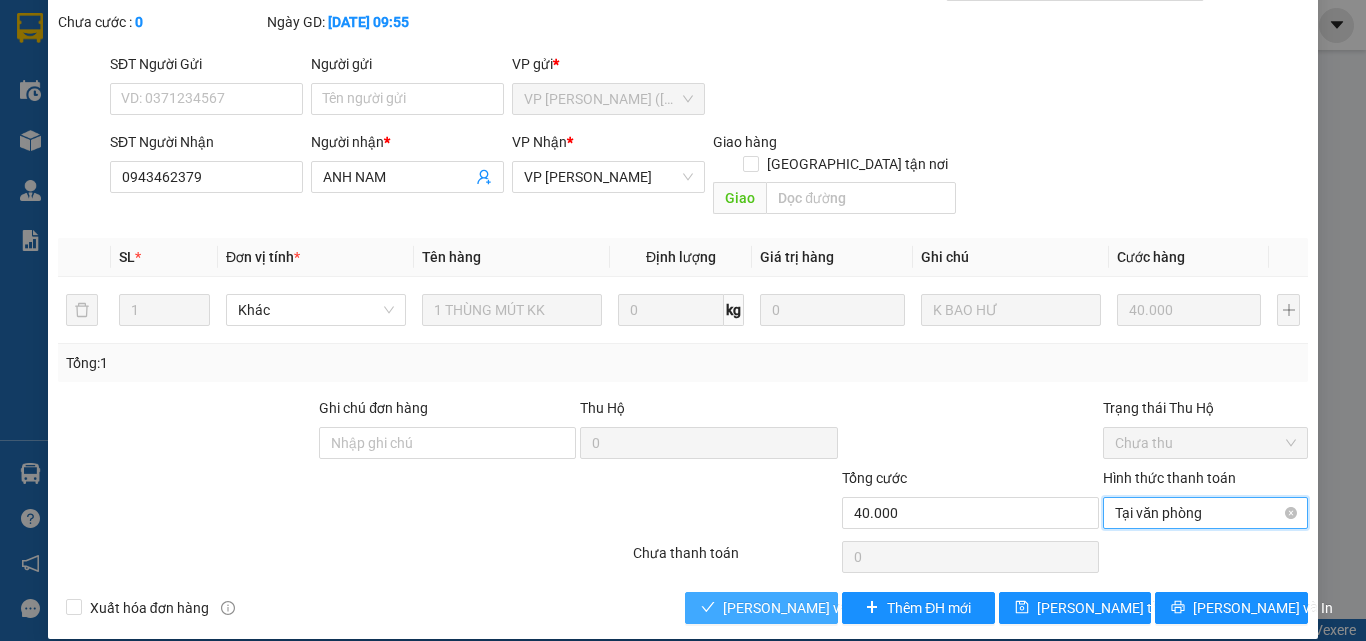 click on "[PERSON_NAME] và Giao hàng" at bounding box center [819, 608] 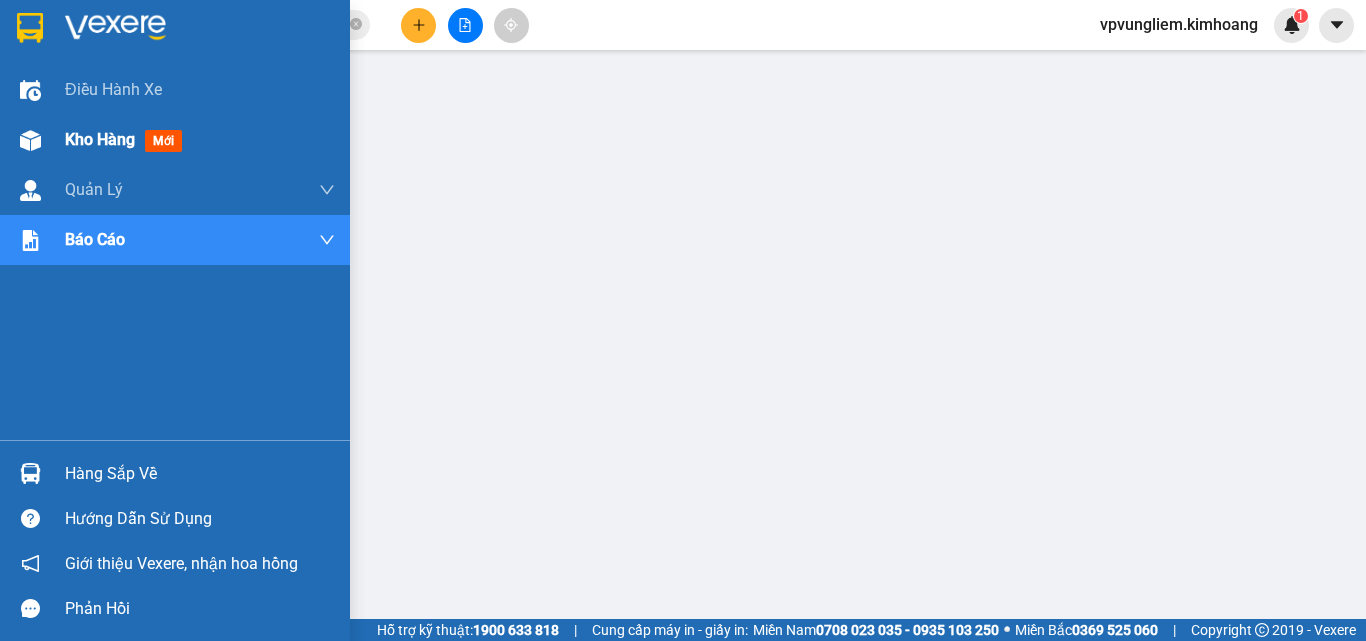 drag, startPoint x: 120, startPoint y: 136, endPoint x: 122, endPoint y: 153, distance: 17.117243 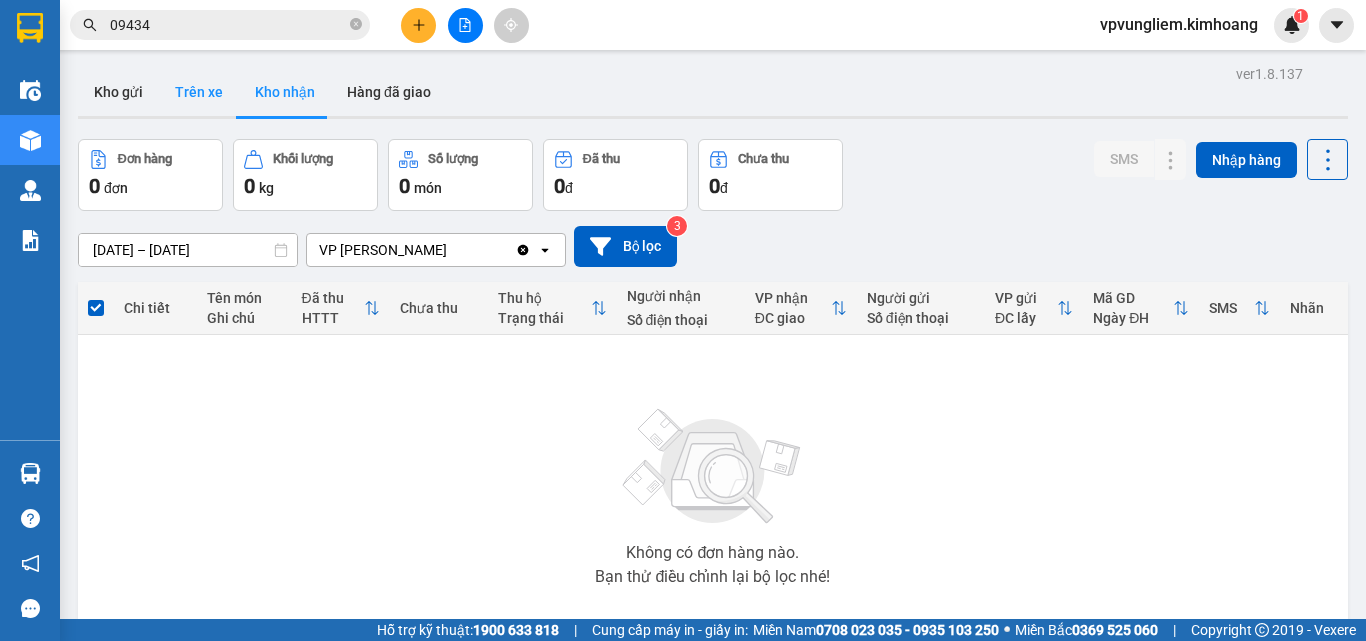 click on "Trên xe" at bounding box center [199, 92] 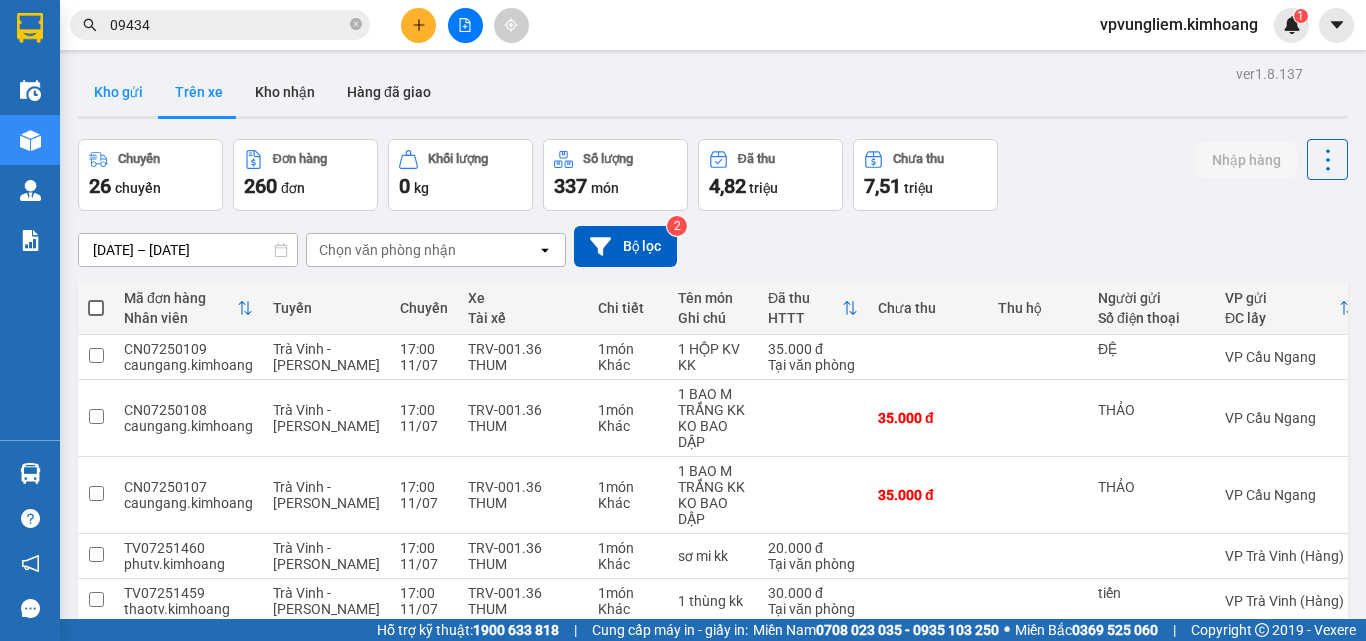 click on "Kho gửi" at bounding box center (118, 92) 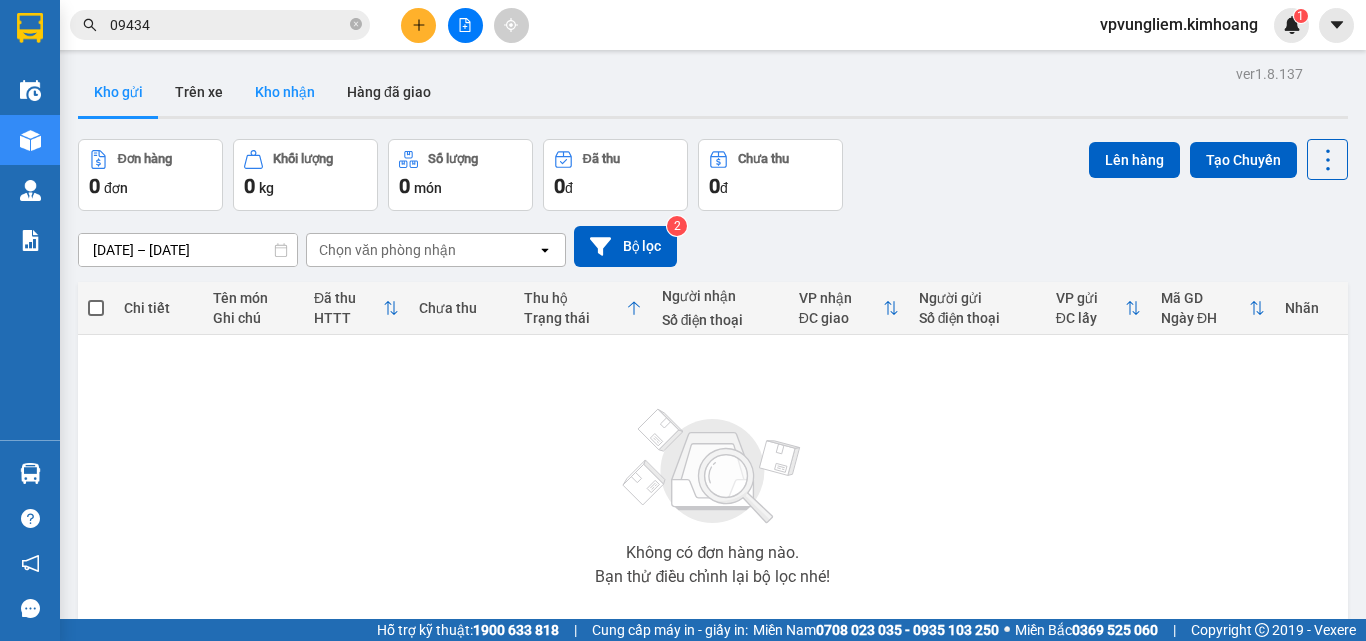 click on "Kho nhận" at bounding box center [285, 92] 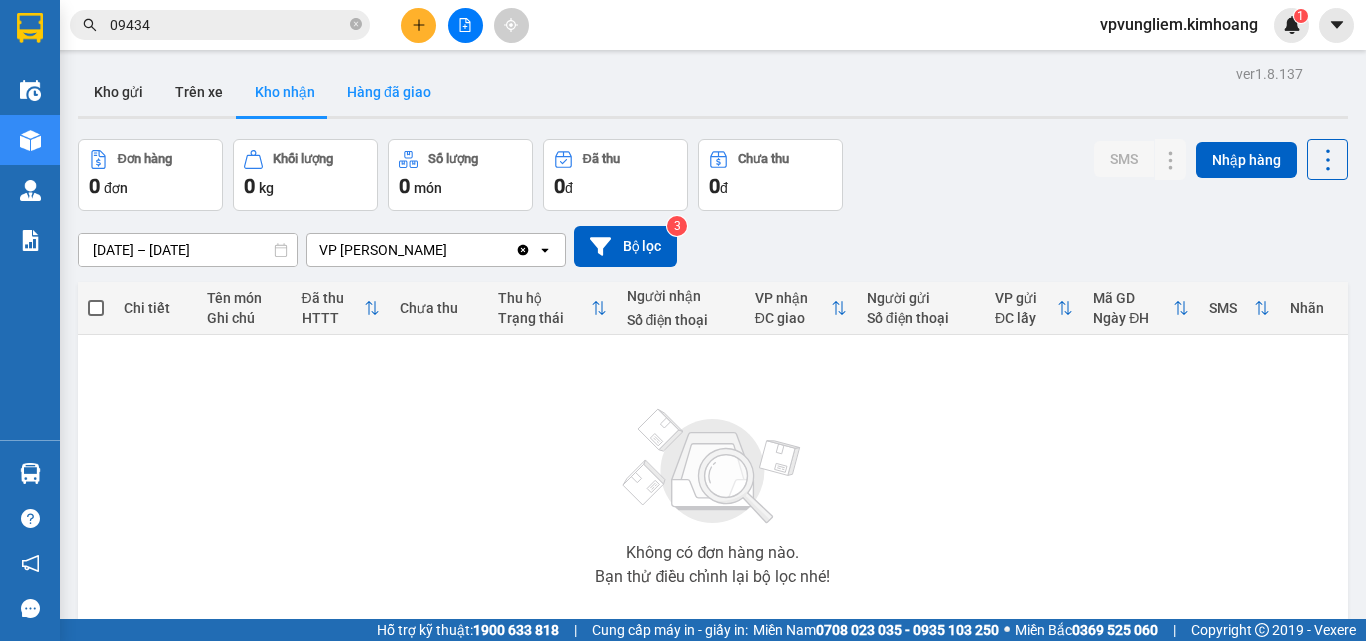 click on "Hàng đã giao" at bounding box center (389, 92) 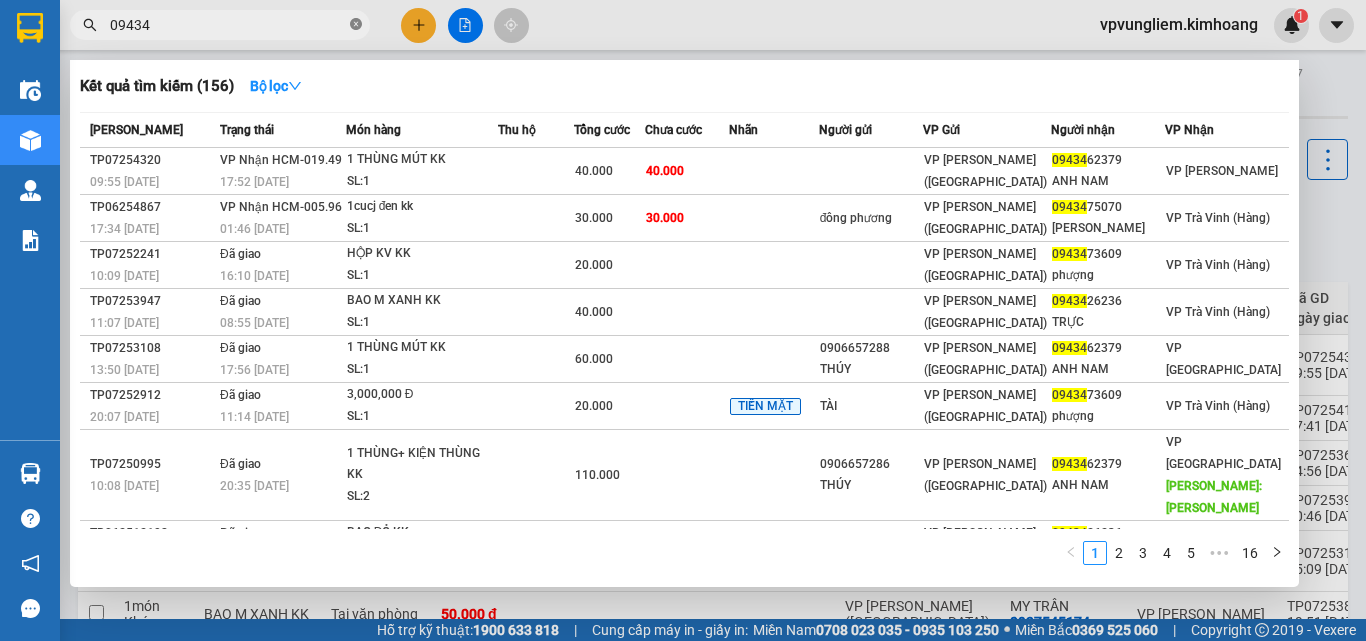 click 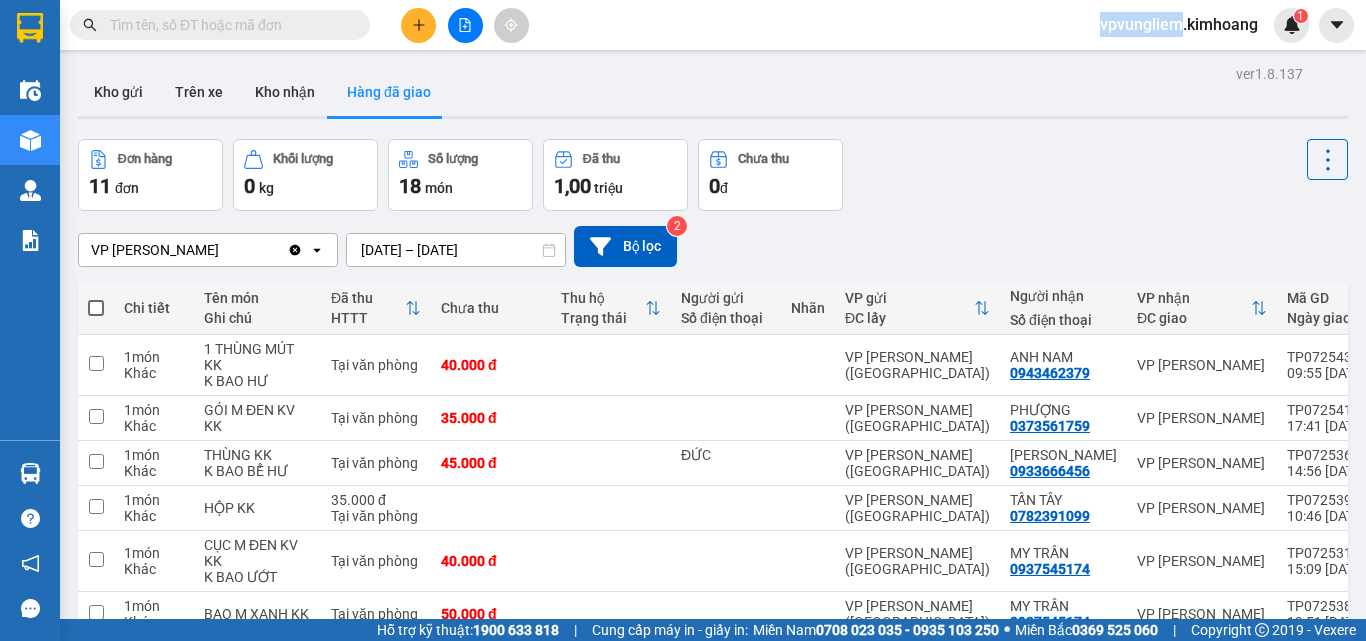 click at bounding box center (356, 25) 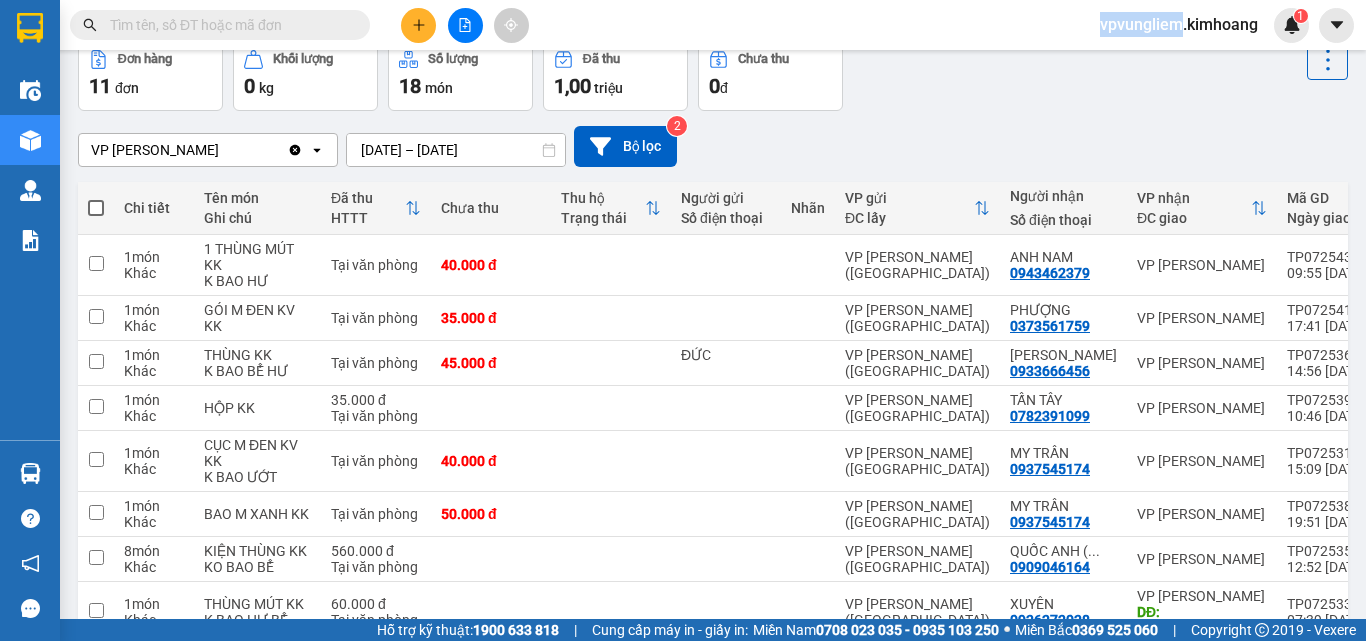 scroll, scrollTop: 0, scrollLeft: 0, axis: both 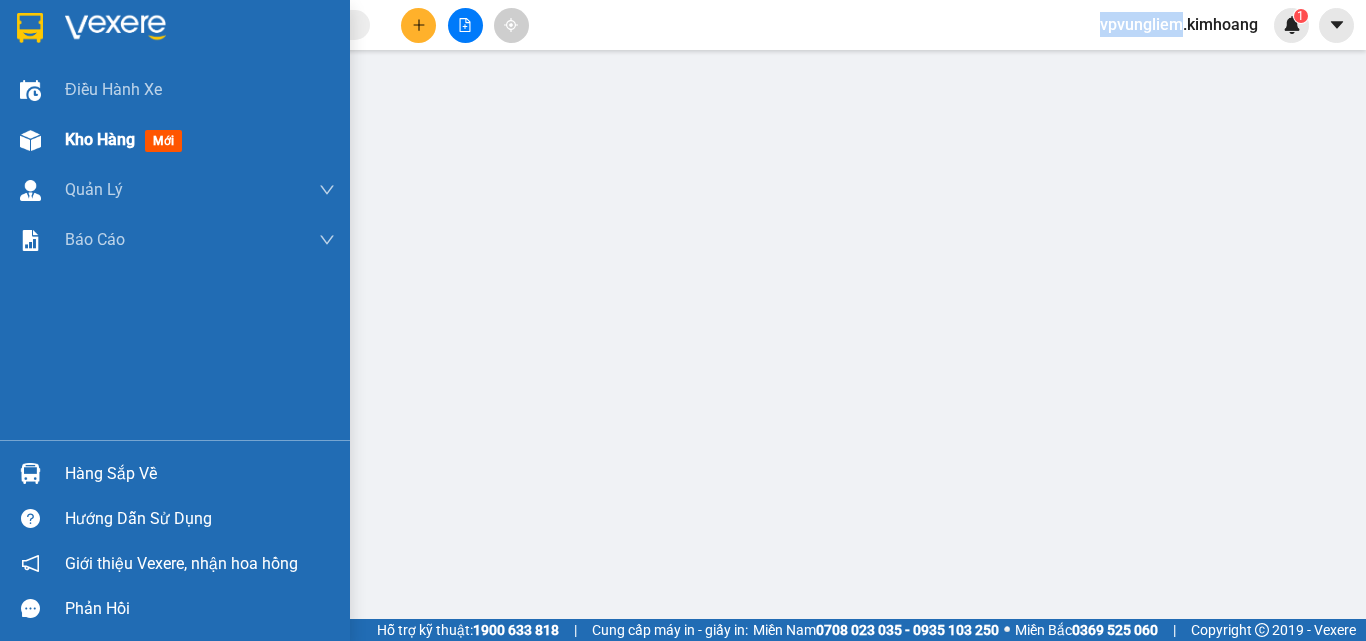 click on "Kho hàng mới" at bounding box center (200, 140) 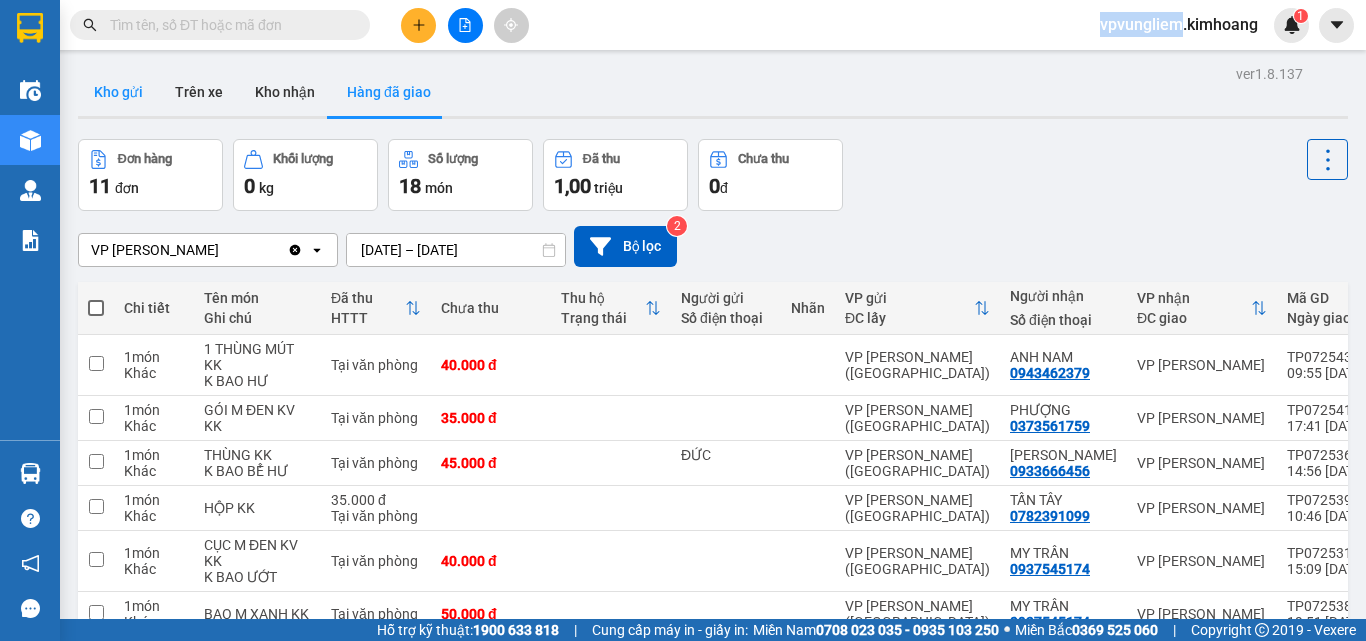 click on "Kho gửi" at bounding box center [118, 92] 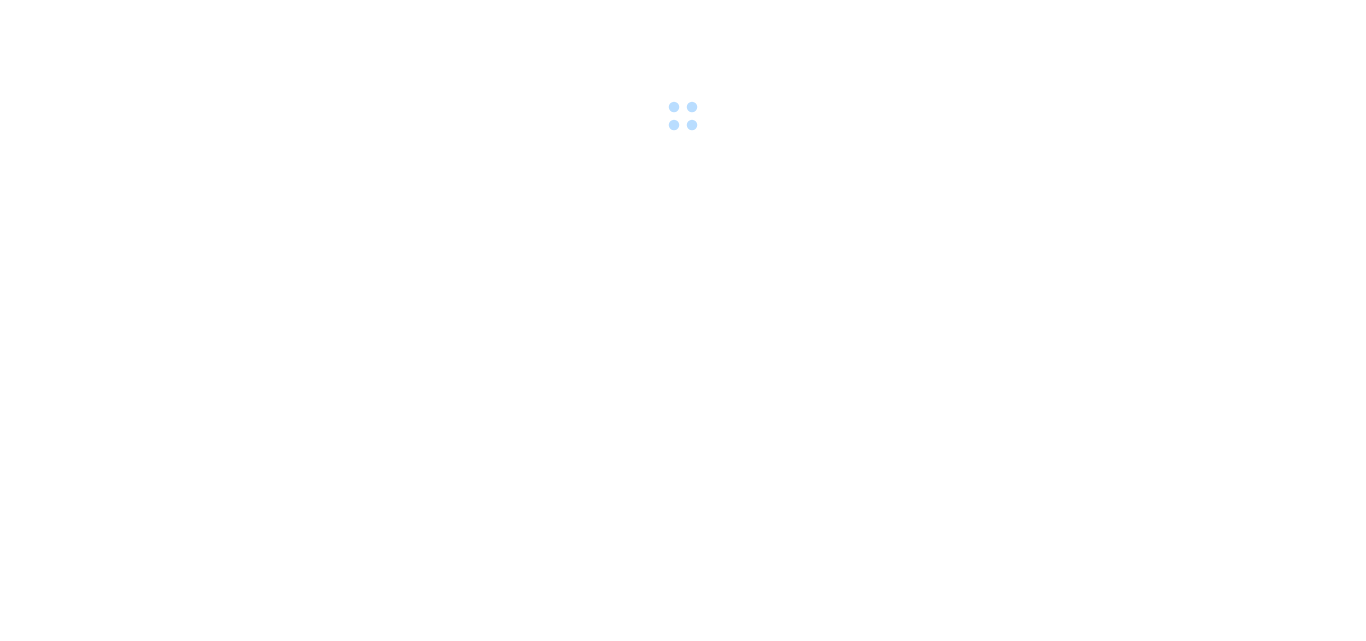 scroll, scrollTop: 0, scrollLeft: 0, axis: both 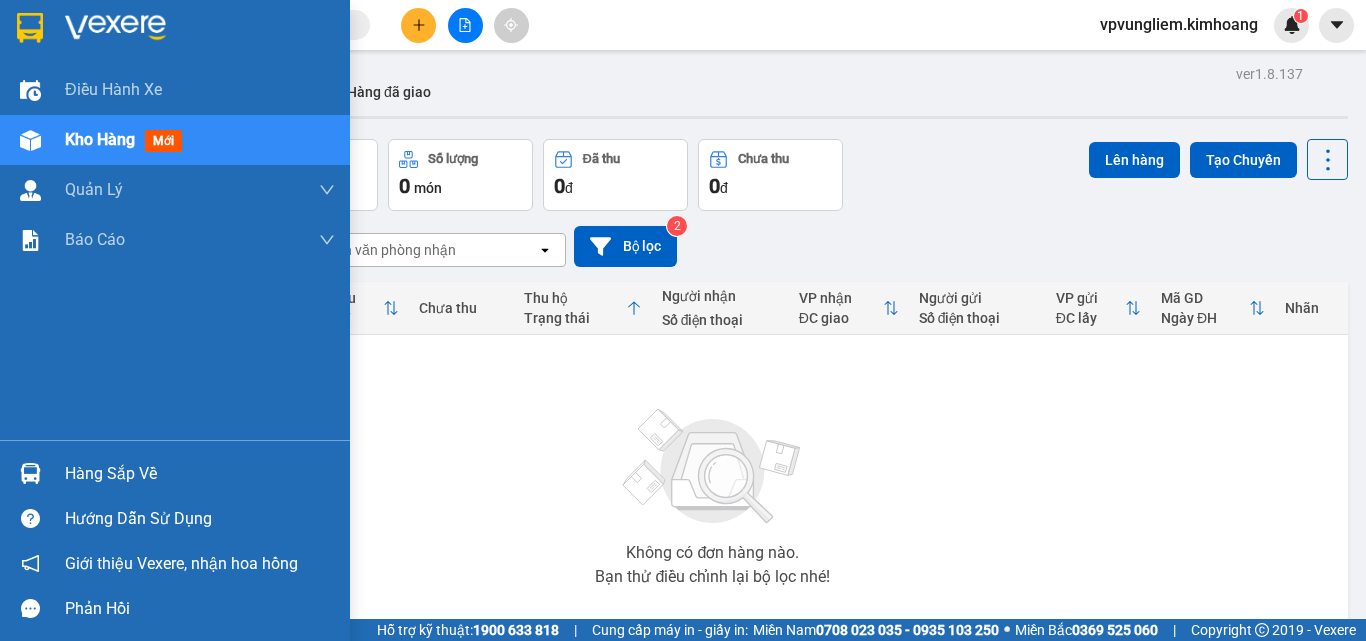 click at bounding box center (30, 473) 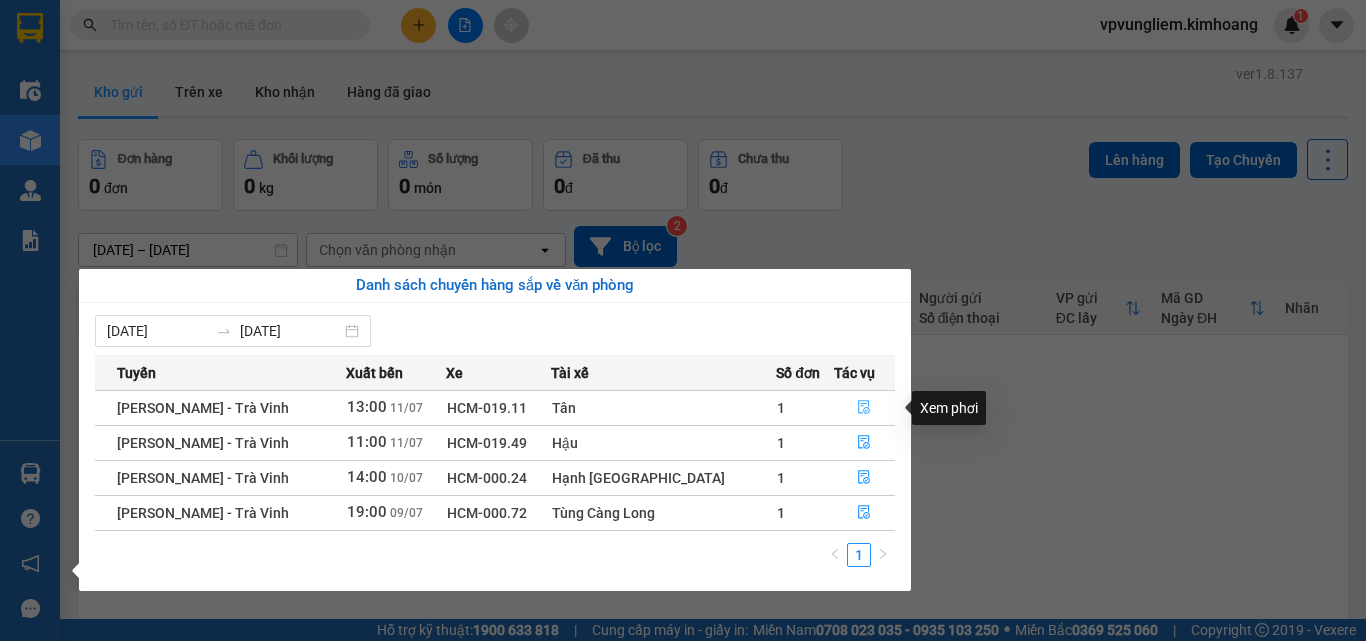 click 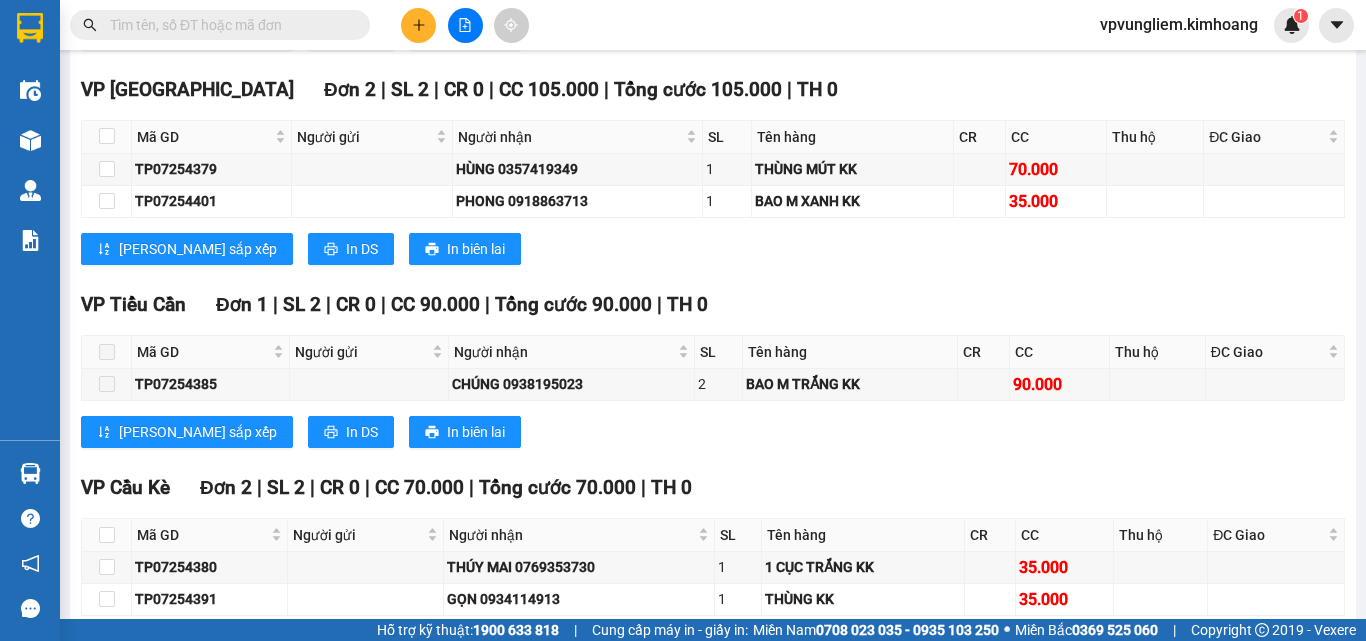 scroll, scrollTop: 1735, scrollLeft: 0, axis: vertical 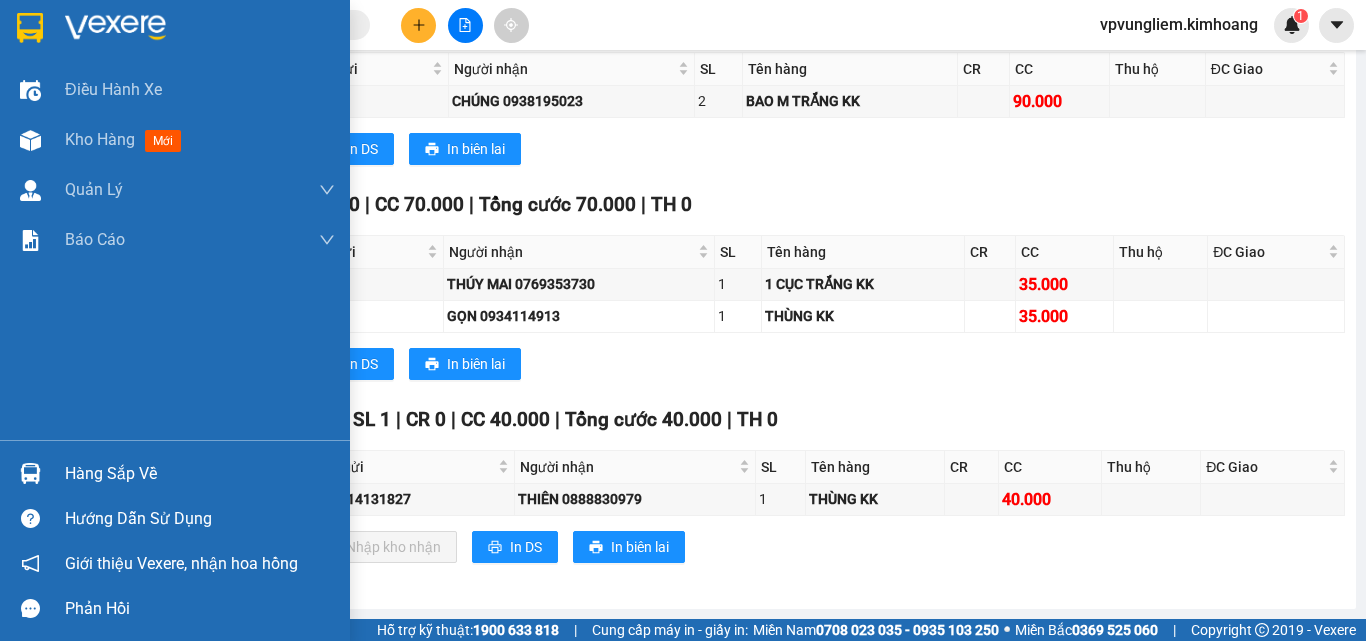 click at bounding box center (30, 473) 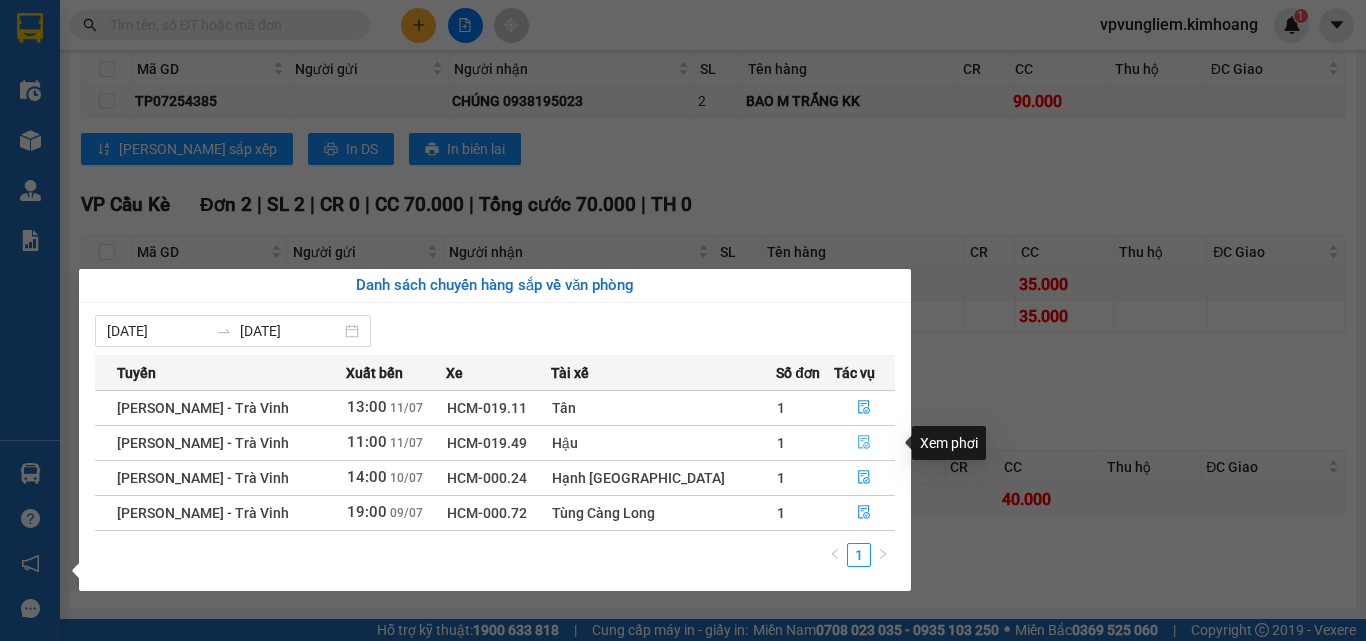 click 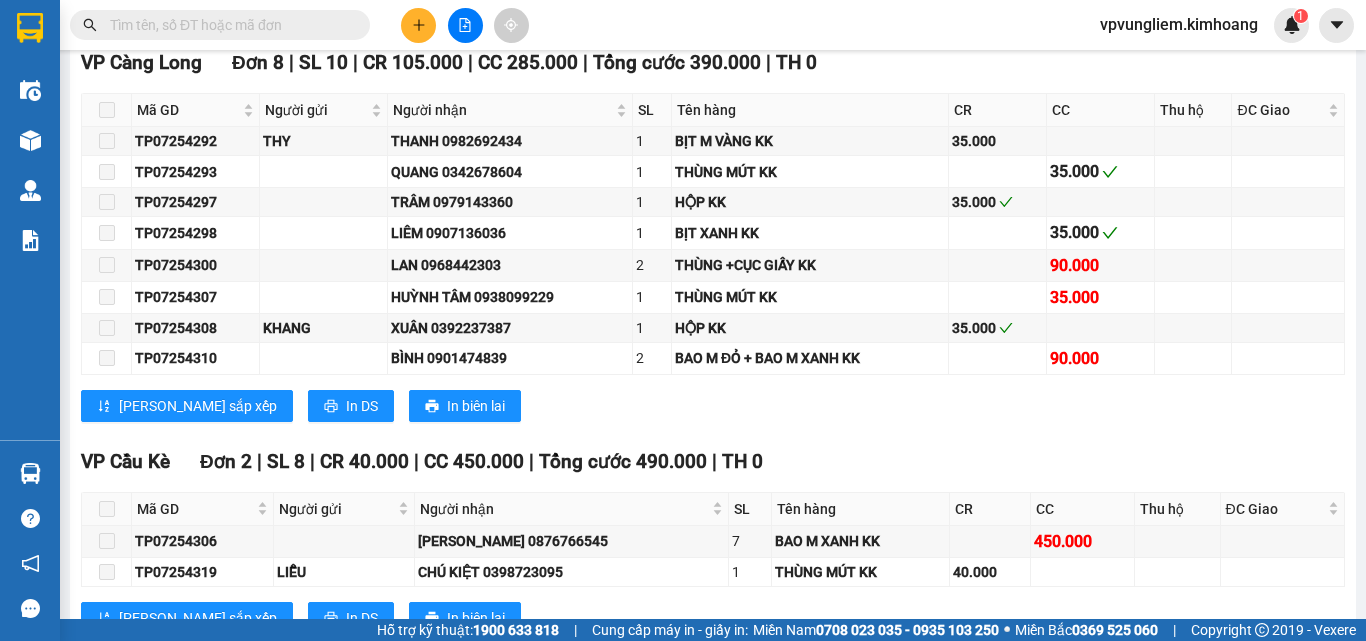 scroll, scrollTop: 2366, scrollLeft: 0, axis: vertical 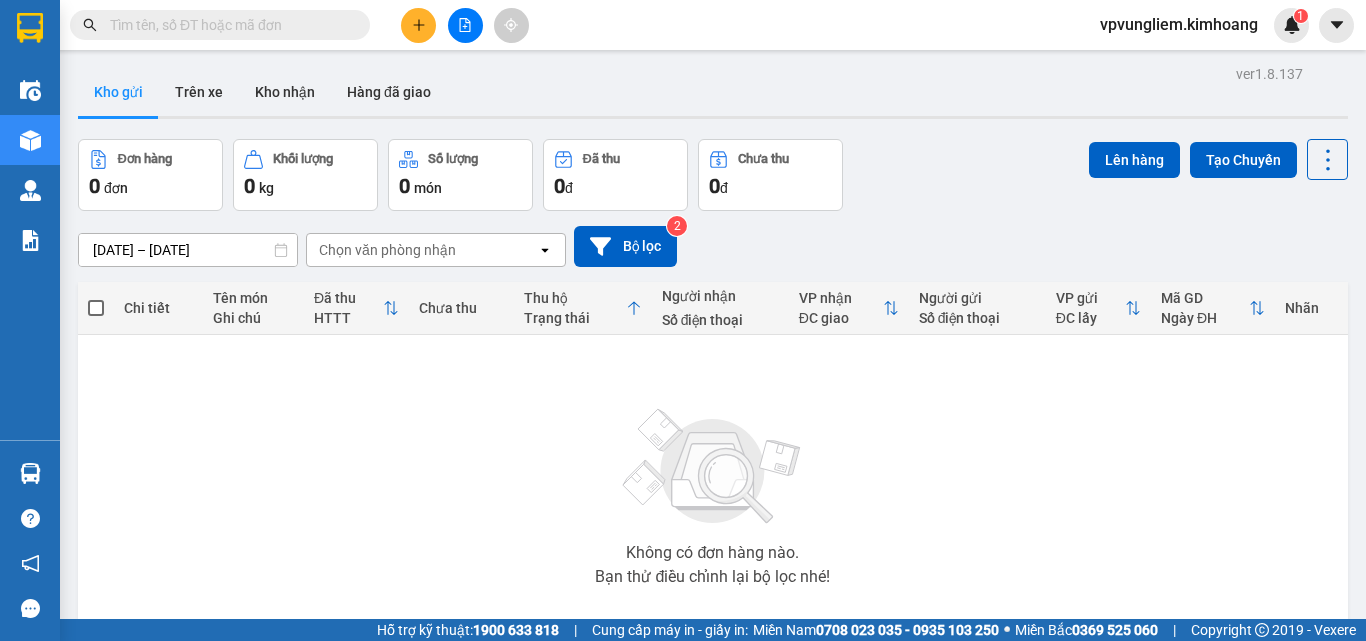 click at bounding box center [228, 25] 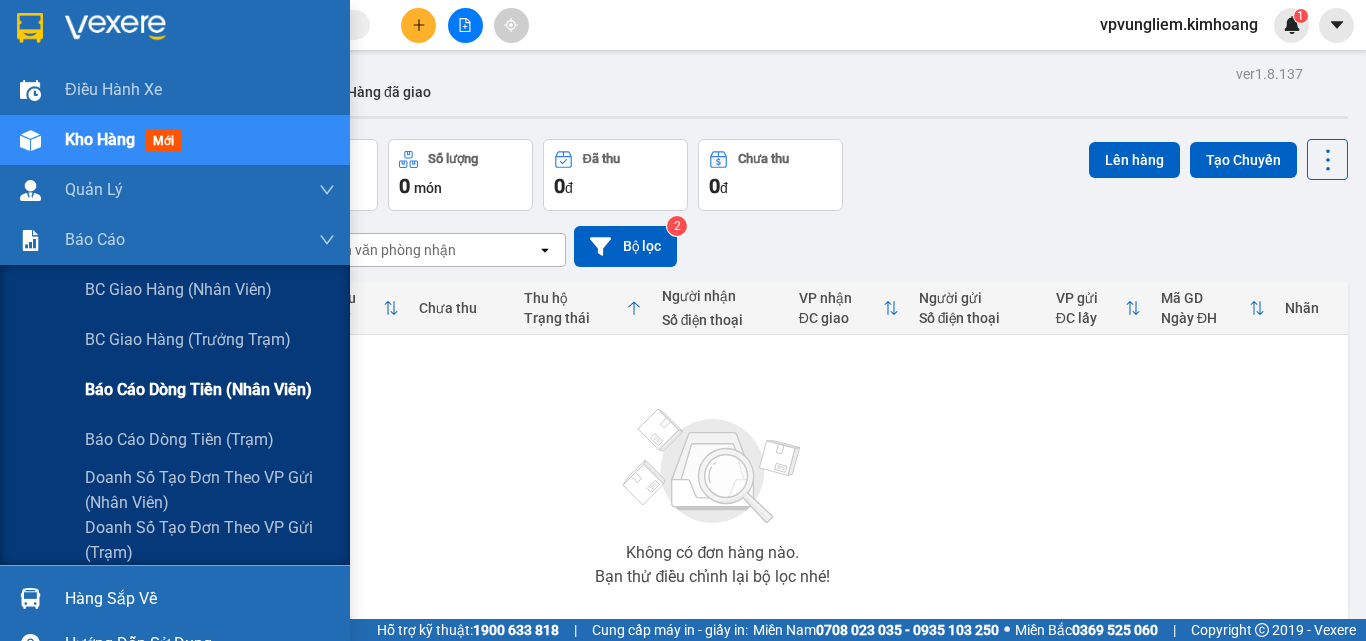 click on "Báo cáo dòng tiền (nhân viên)" at bounding box center [198, 389] 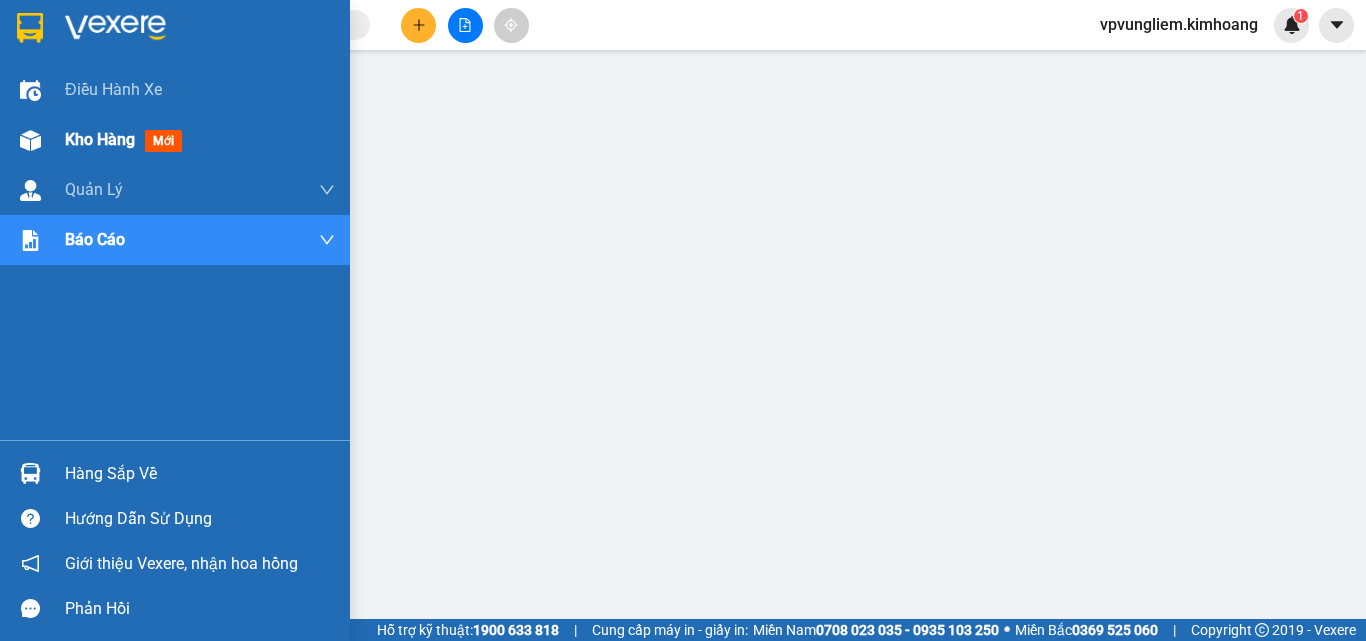 click on "Kho hàng" at bounding box center (100, 139) 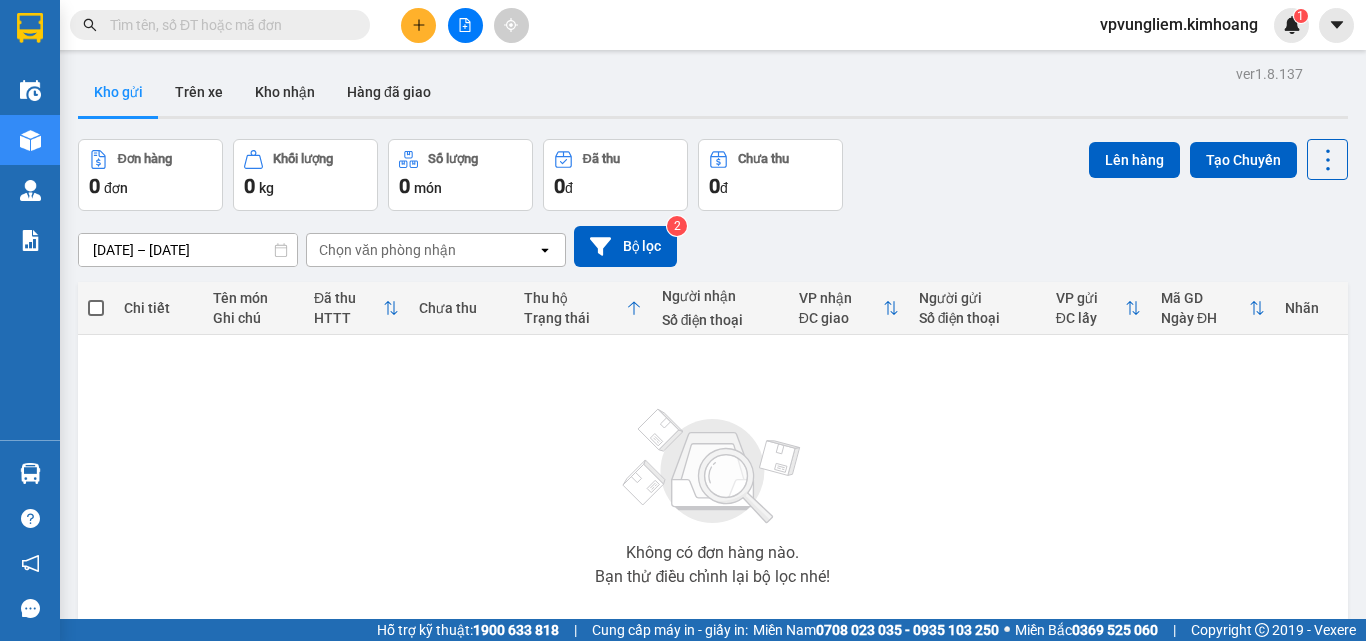 click on "Kho gửi" at bounding box center (118, 92) 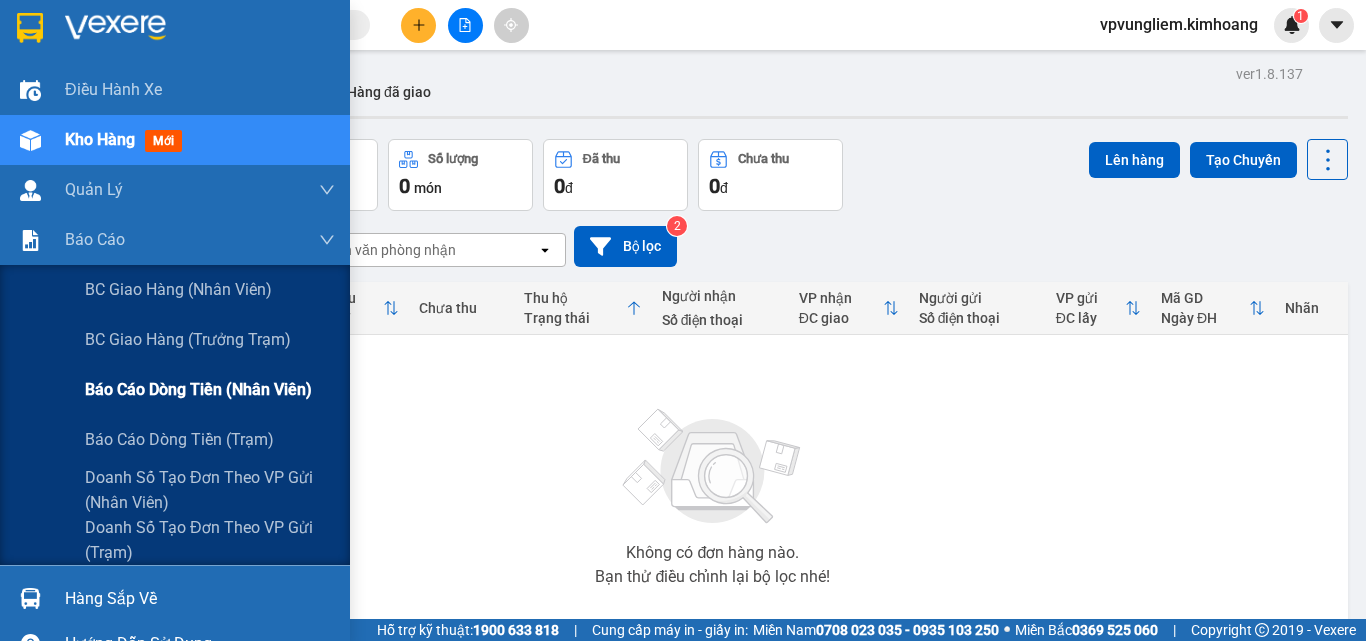 click on "Báo cáo dòng tiền (nhân viên)" at bounding box center [198, 389] 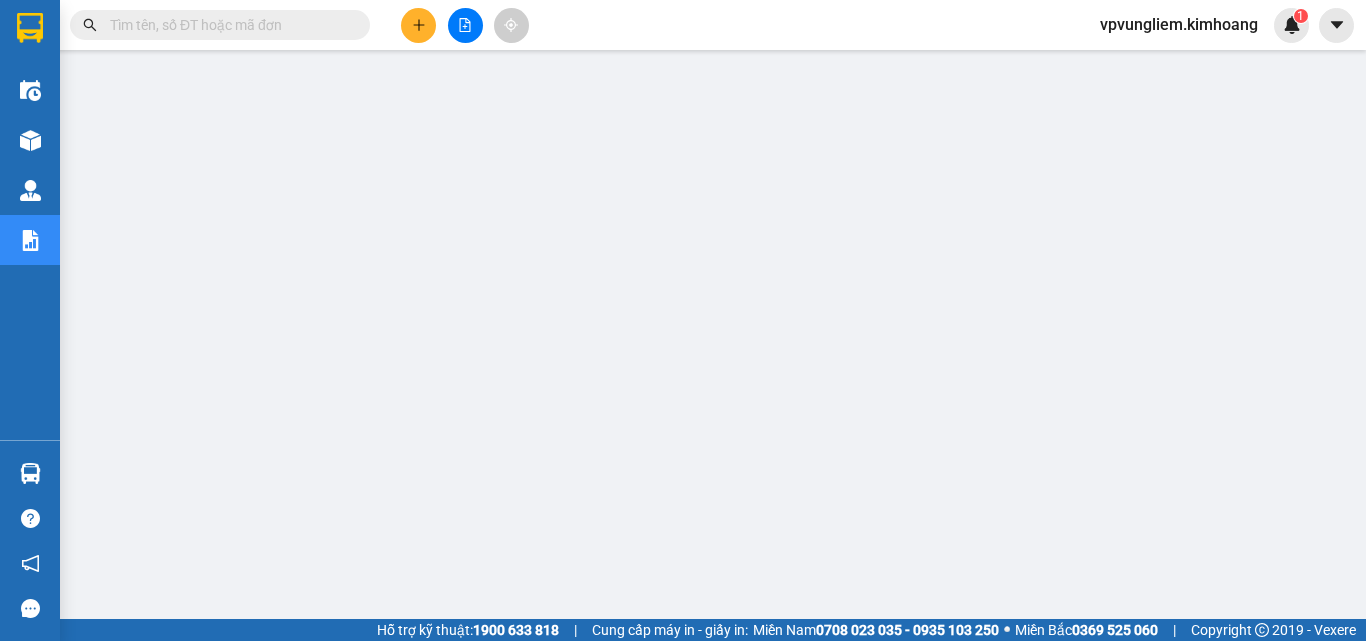 scroll, scrollTop: 0, scrollLeft: 0, axis: both 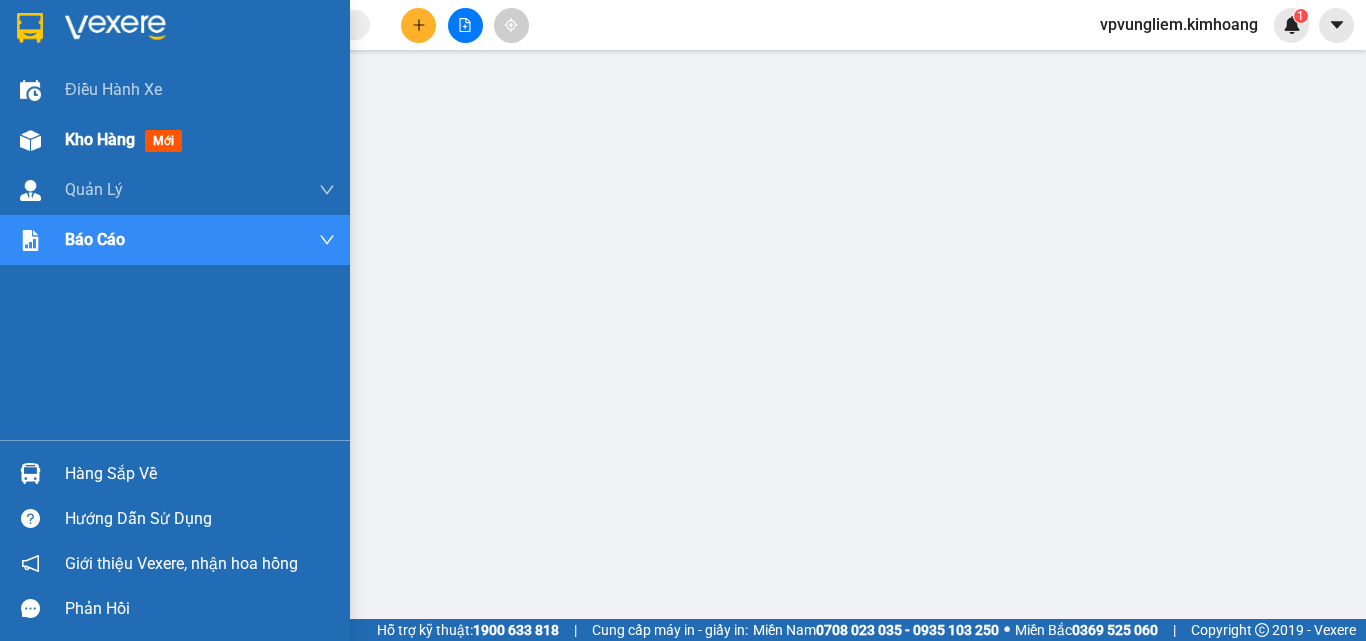 drag, startPoint x: 223, startPoint y: 141, endPoint x: 197, endPoint y: 153, distance: 28.635643 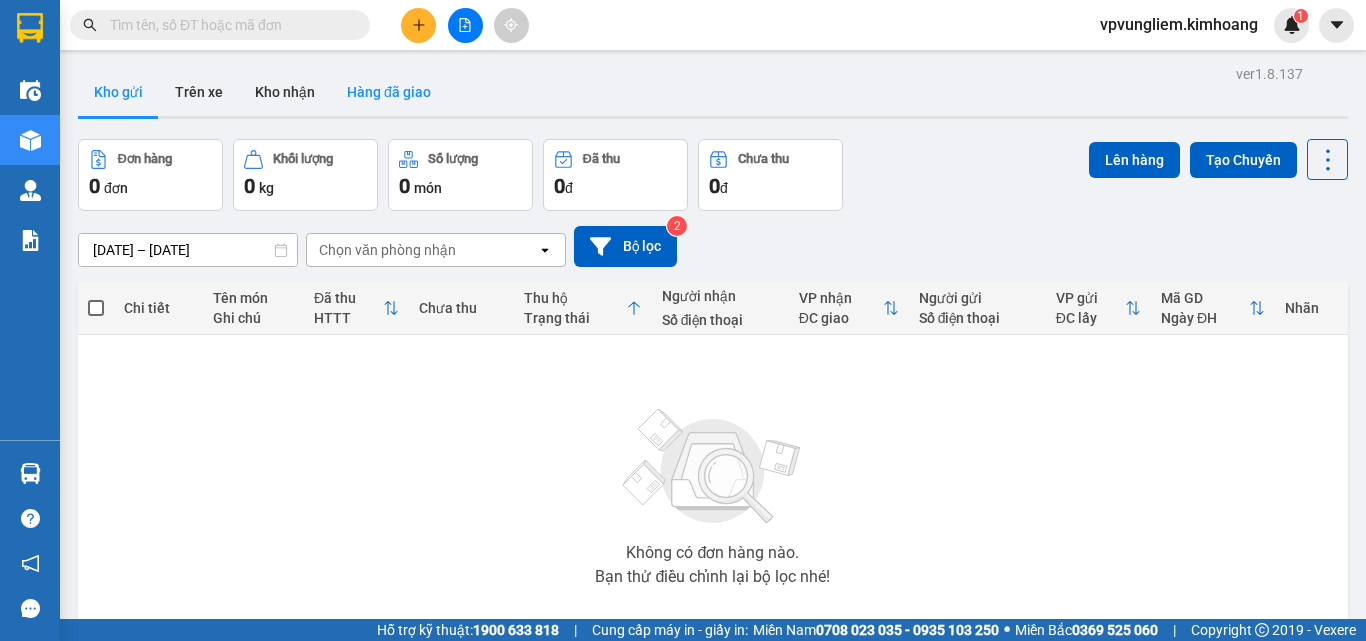 click on "Hàng đã giao" at bounding box center [389, 92] 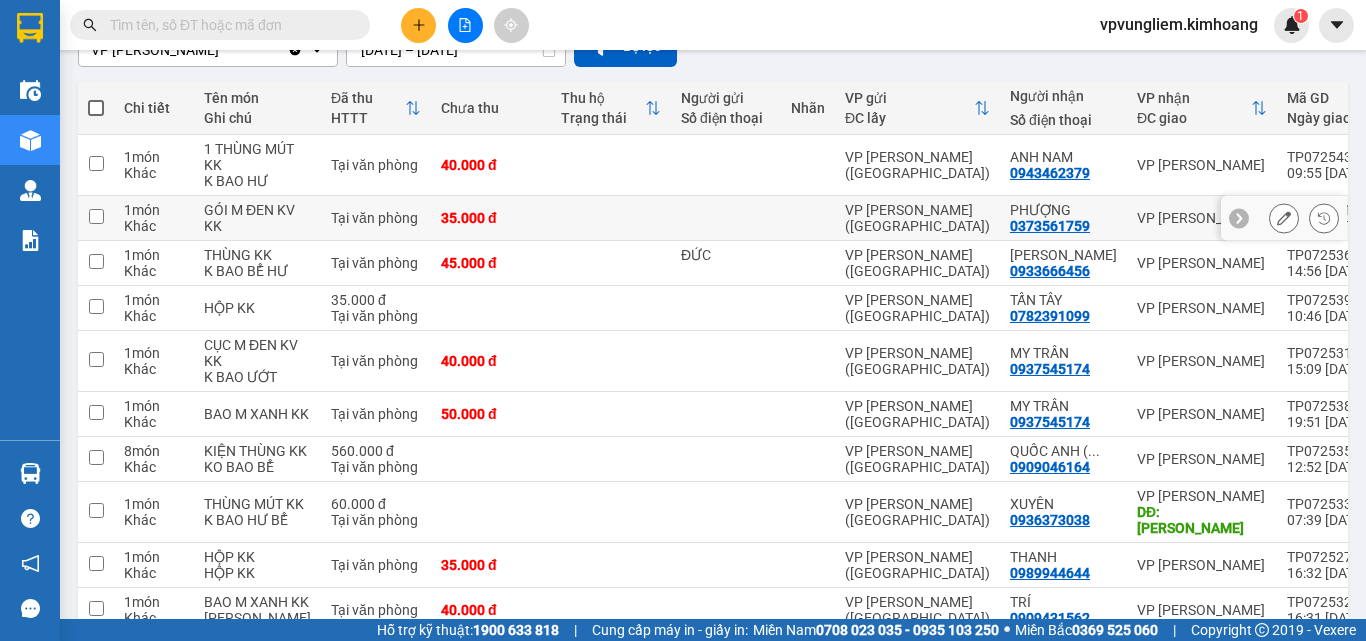 scroll, scrollTop: 0, scrollLeft: 0, axis: both 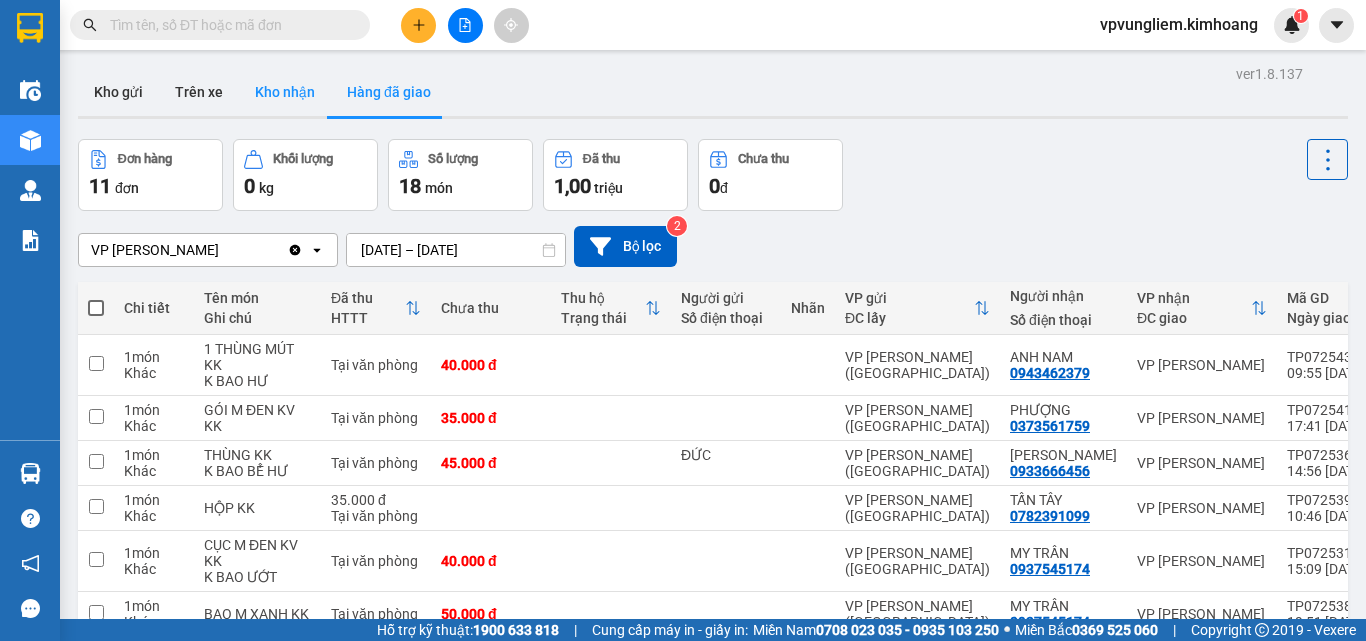 click on "Kho nhận" at bounding box center [285, 92] 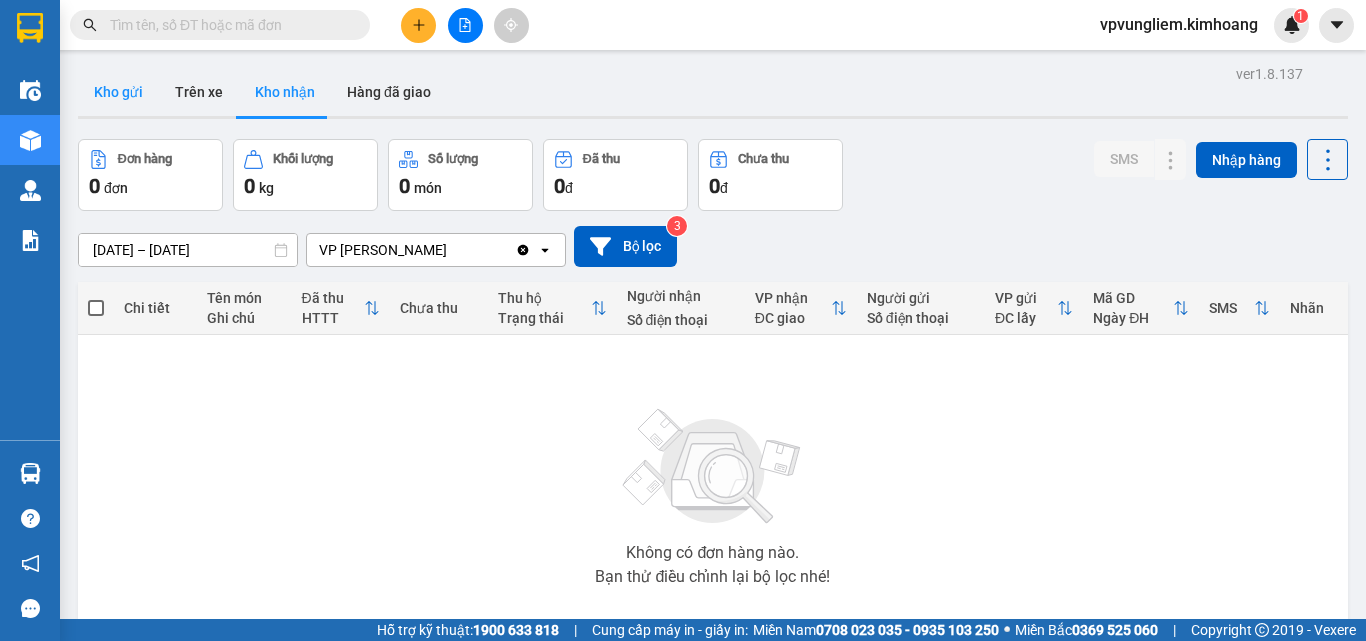 click on "Kho gửi" at bounding box center [118, 92] 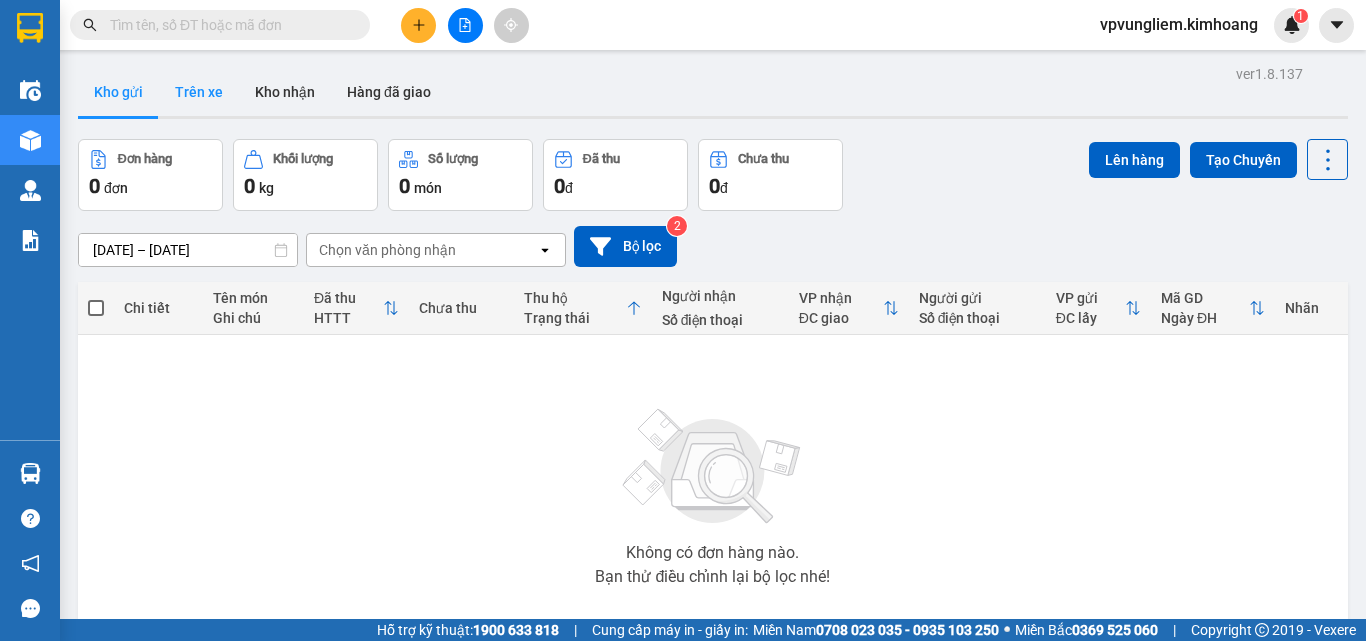 click on "Trên xe" at bounding box center (199, 92) 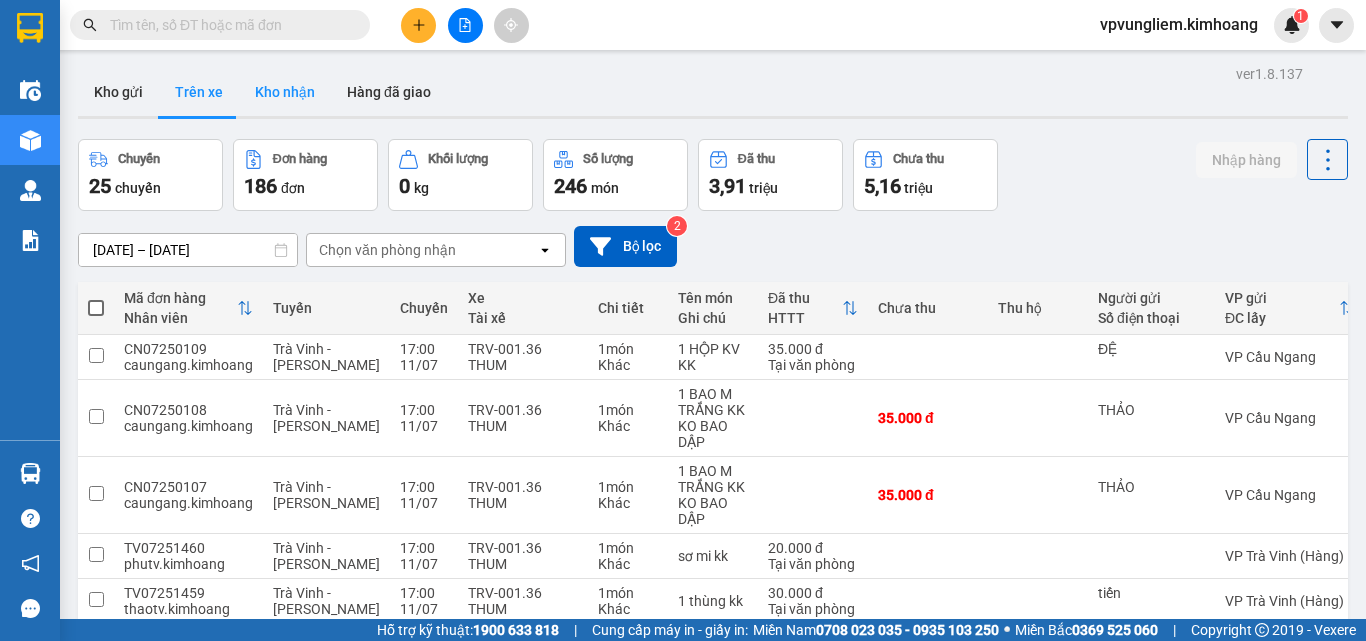 click on "Kho nhận" at bounding box center (285, 92) 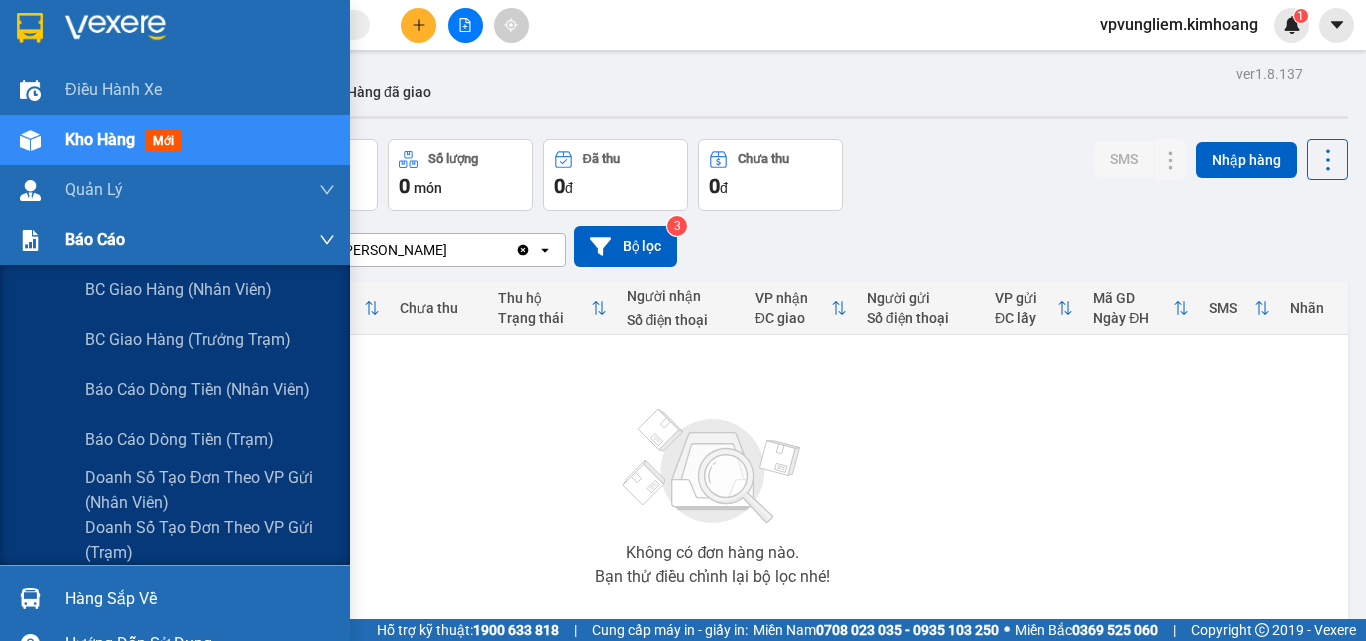 click on "Báo cáo" at bounding box center [200, 240] 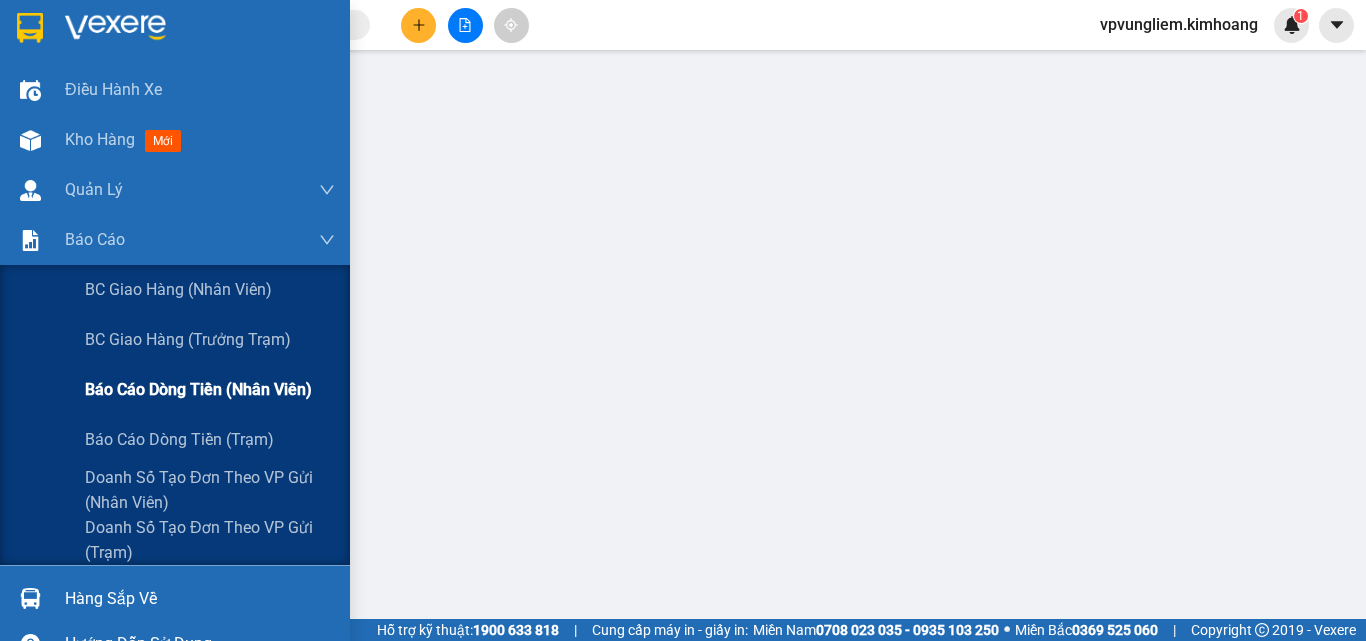 click on "Báo cáo dòng tiền (nhân viên)" at bounding box center (198, 389) 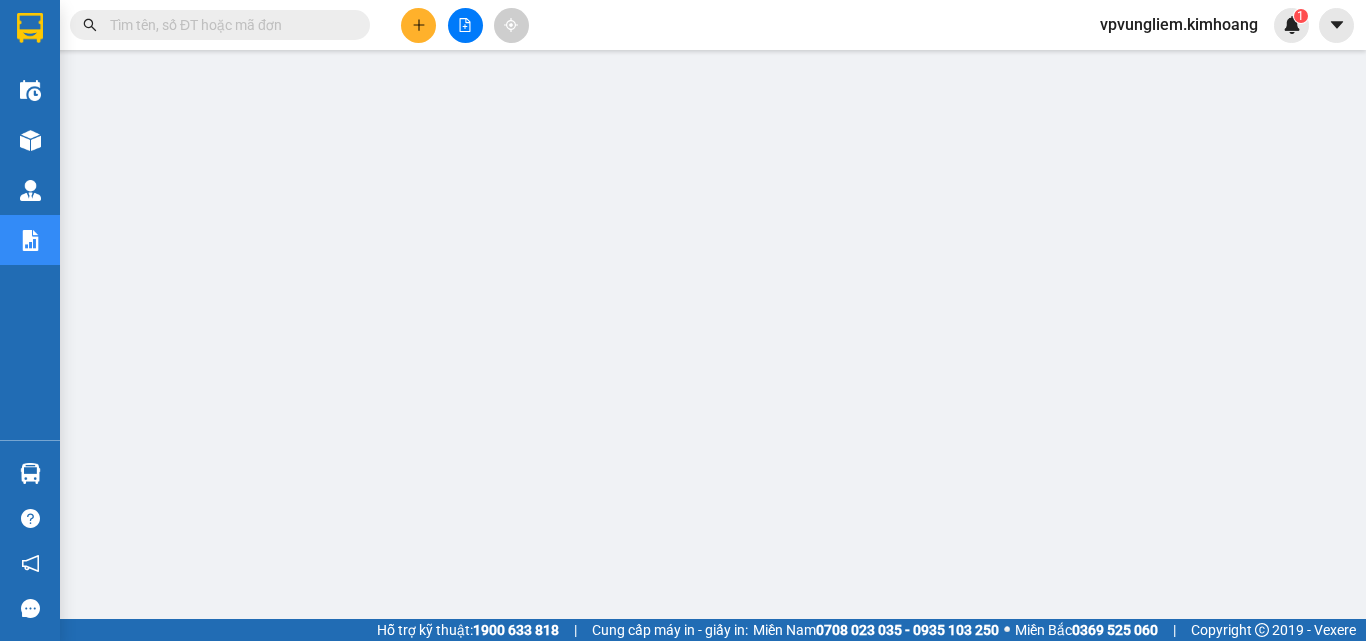 scroll, scrollTop: 0, scrollLeft: 0, axis: both 